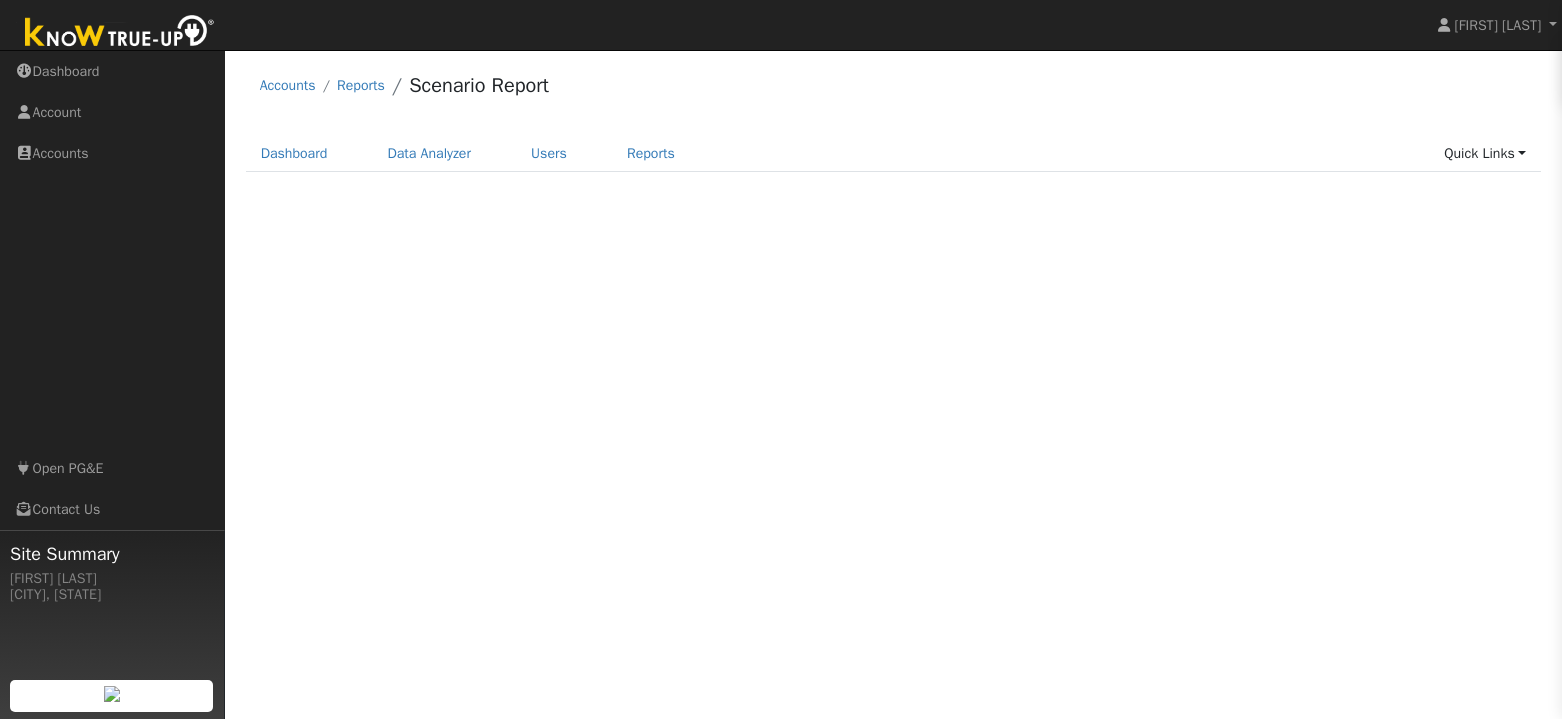 scroll, scrollTop: 0, scrollLeft: 0, axis: both 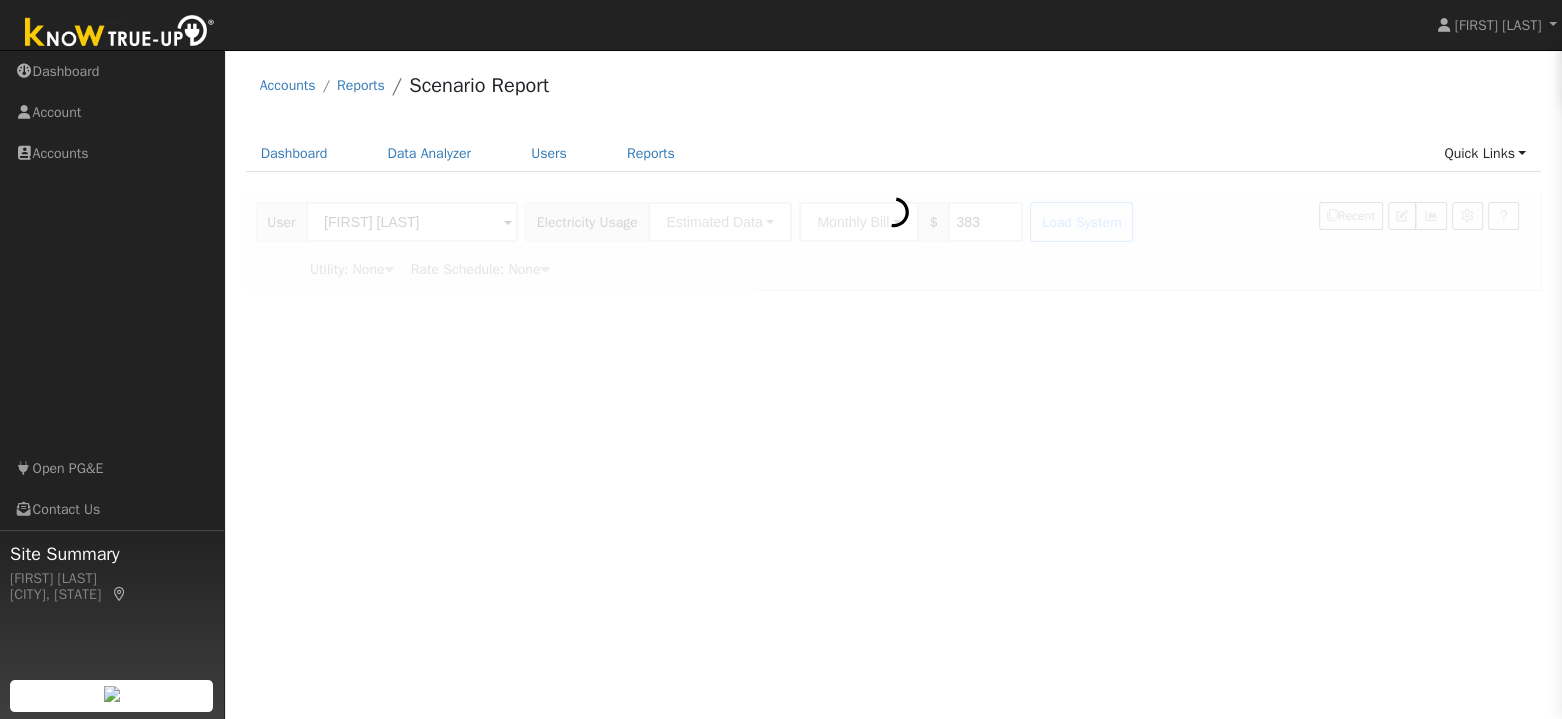 type on "Pacific Gas & Electric" 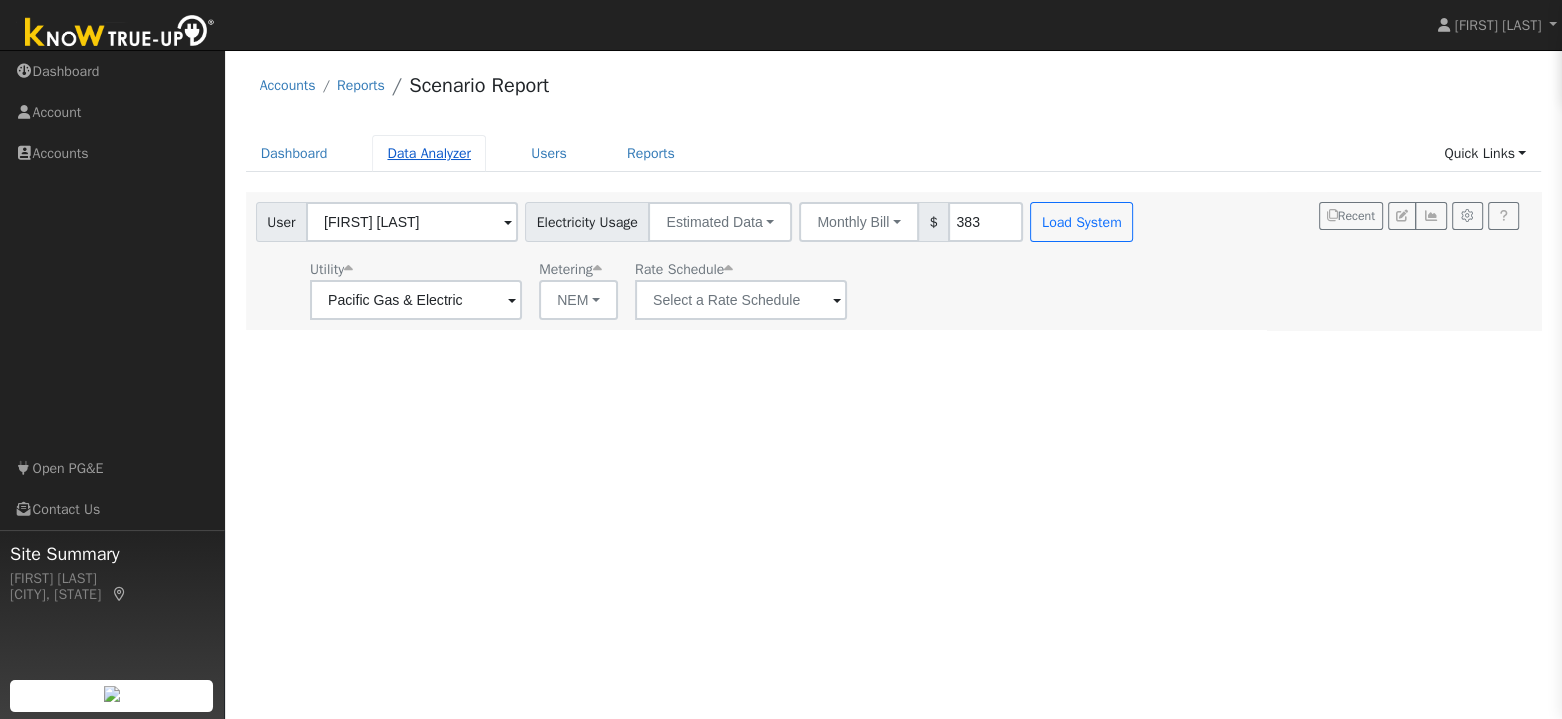 click on "Data Analyzer" at bounding box center [429, 153] 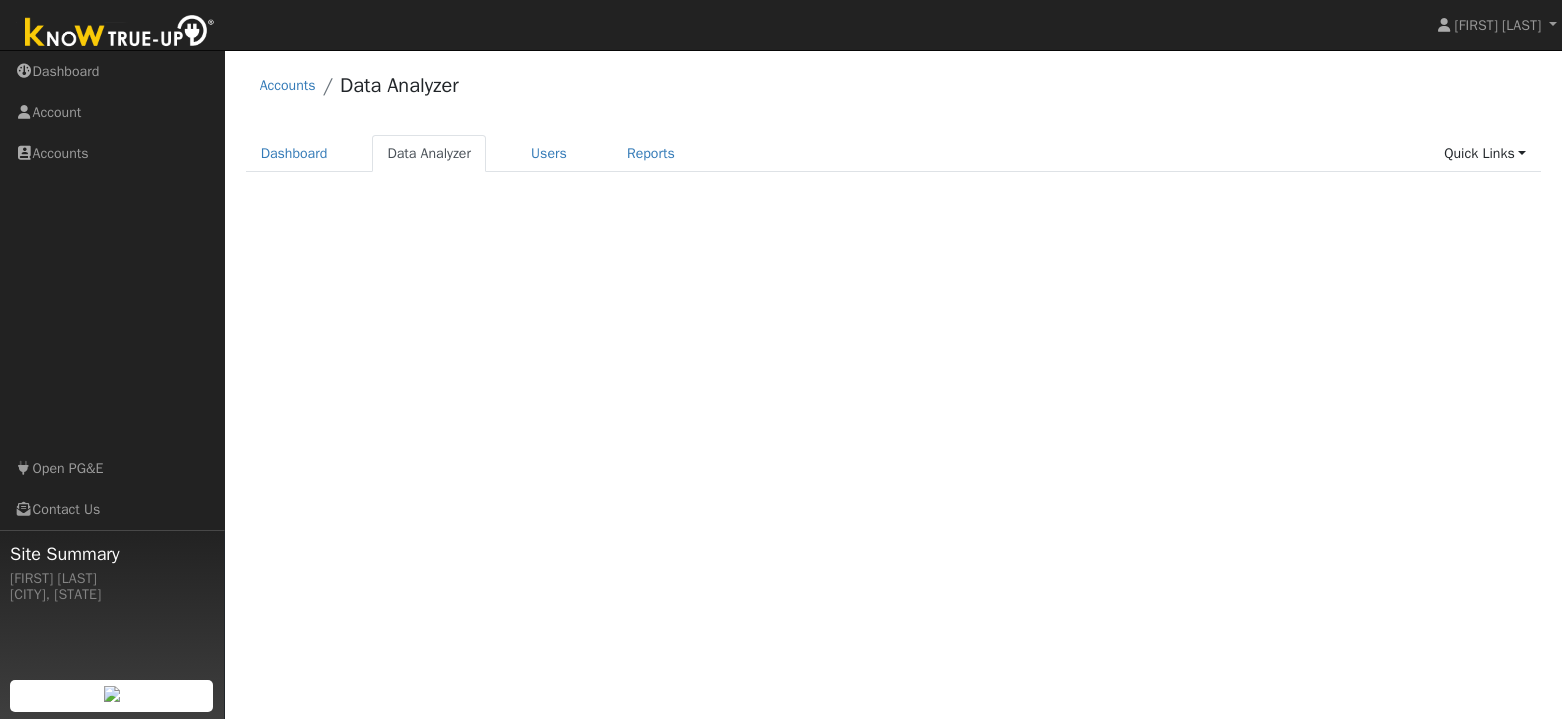 scroll, scrollTop: 0, scrollLeft: 0, axis: both 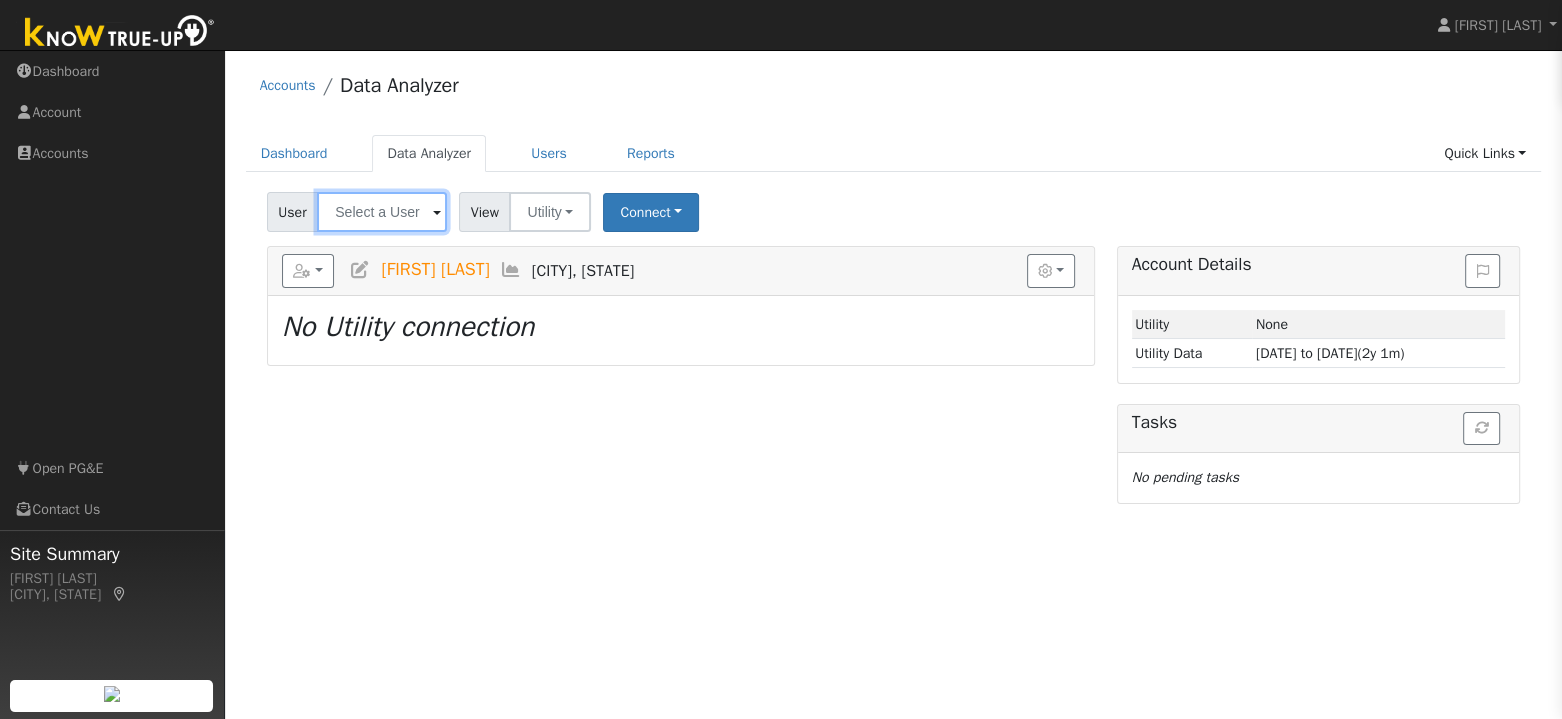 type on "[FIRST] [LAST]" 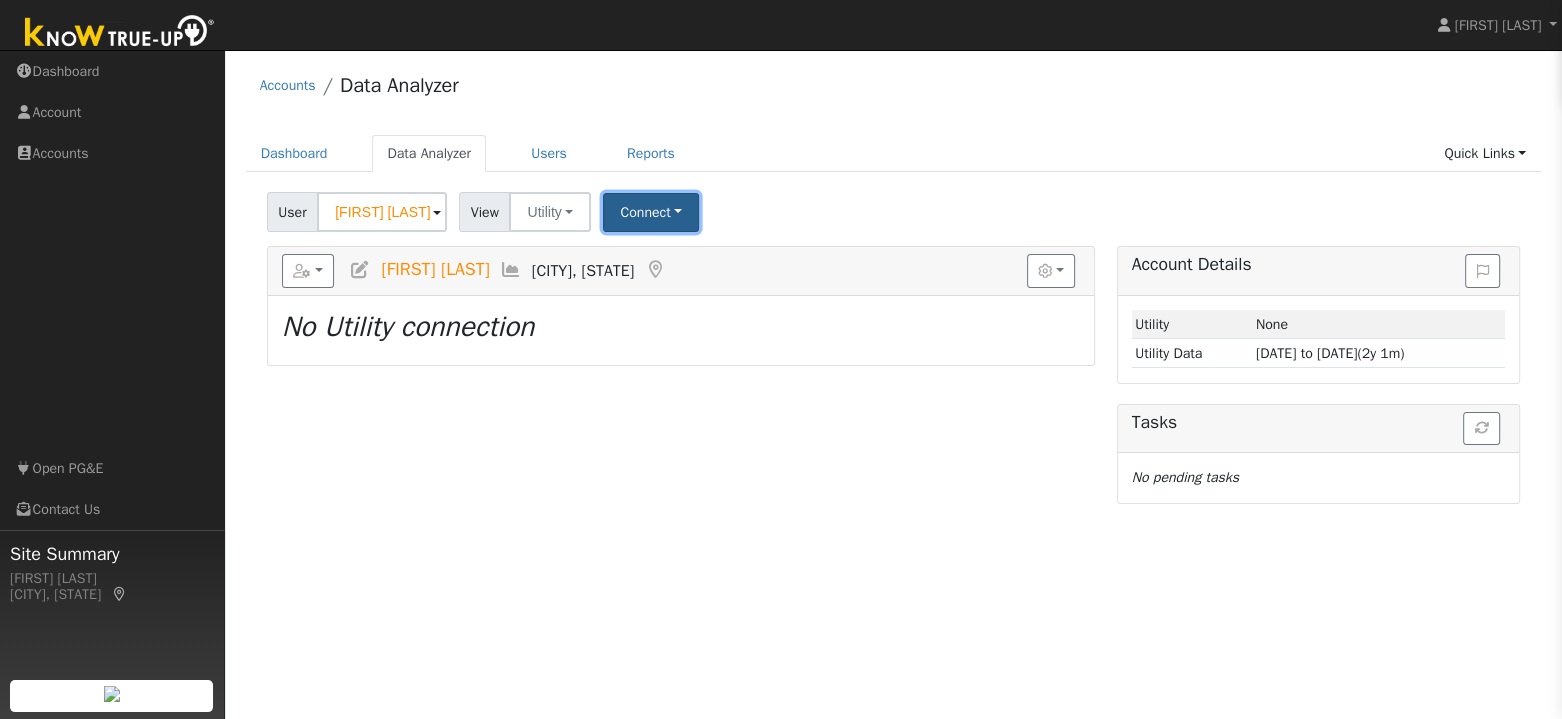 click on "Connect" at bounding box center [651, 212] 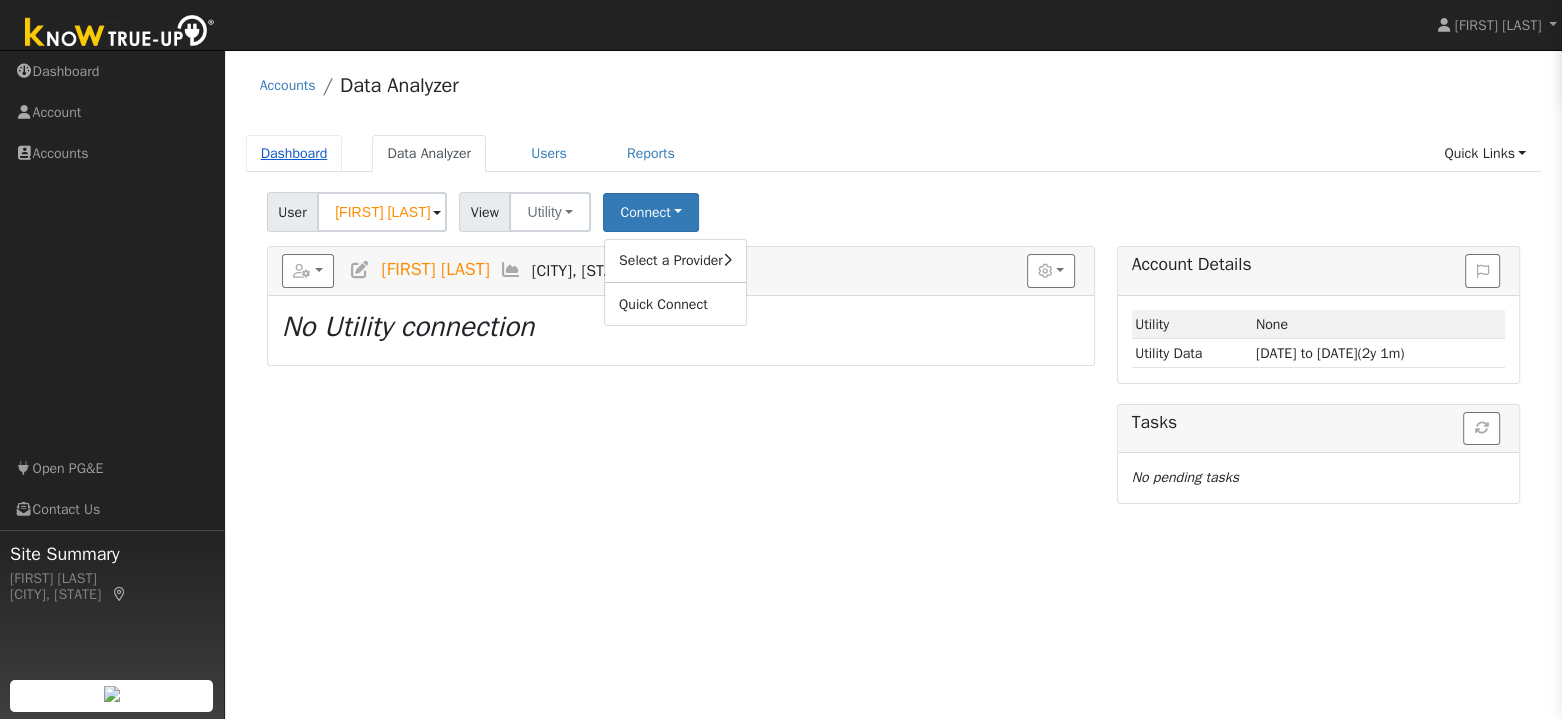 click on "Dashboard" at bounding box center [294, 153] 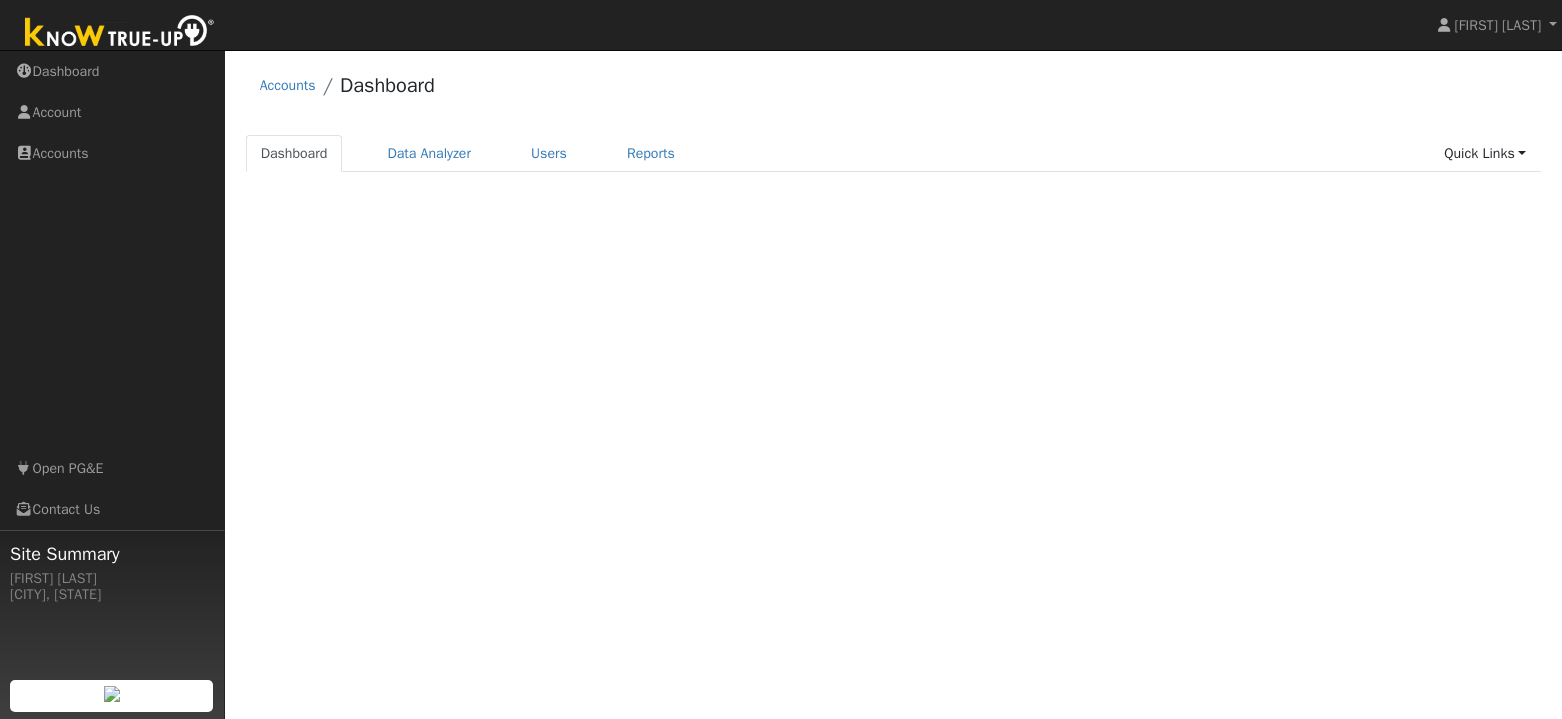 scroll, scrollTop: 0, scrollLeft: 0, axis: both 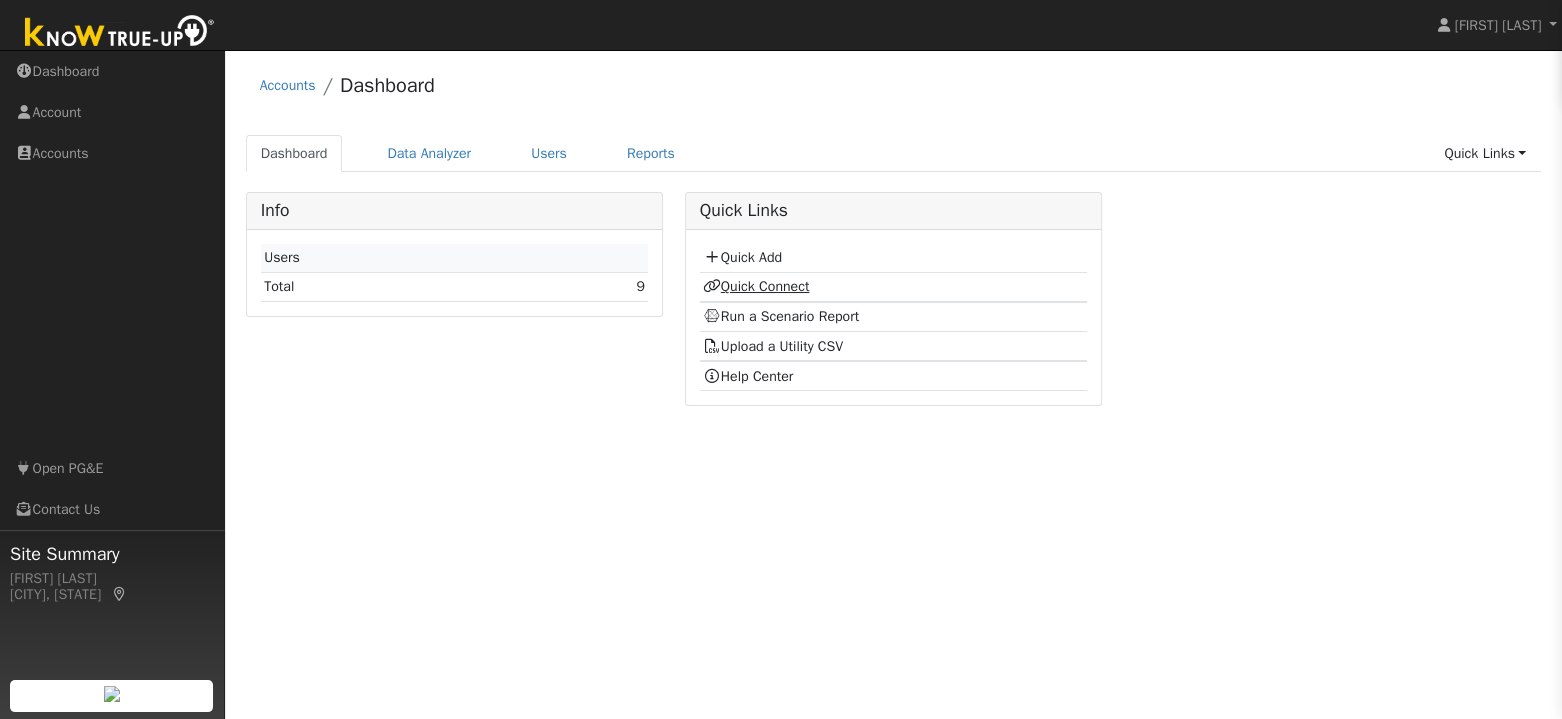 click on "Quick Connect" at bounding box center [756, 286] 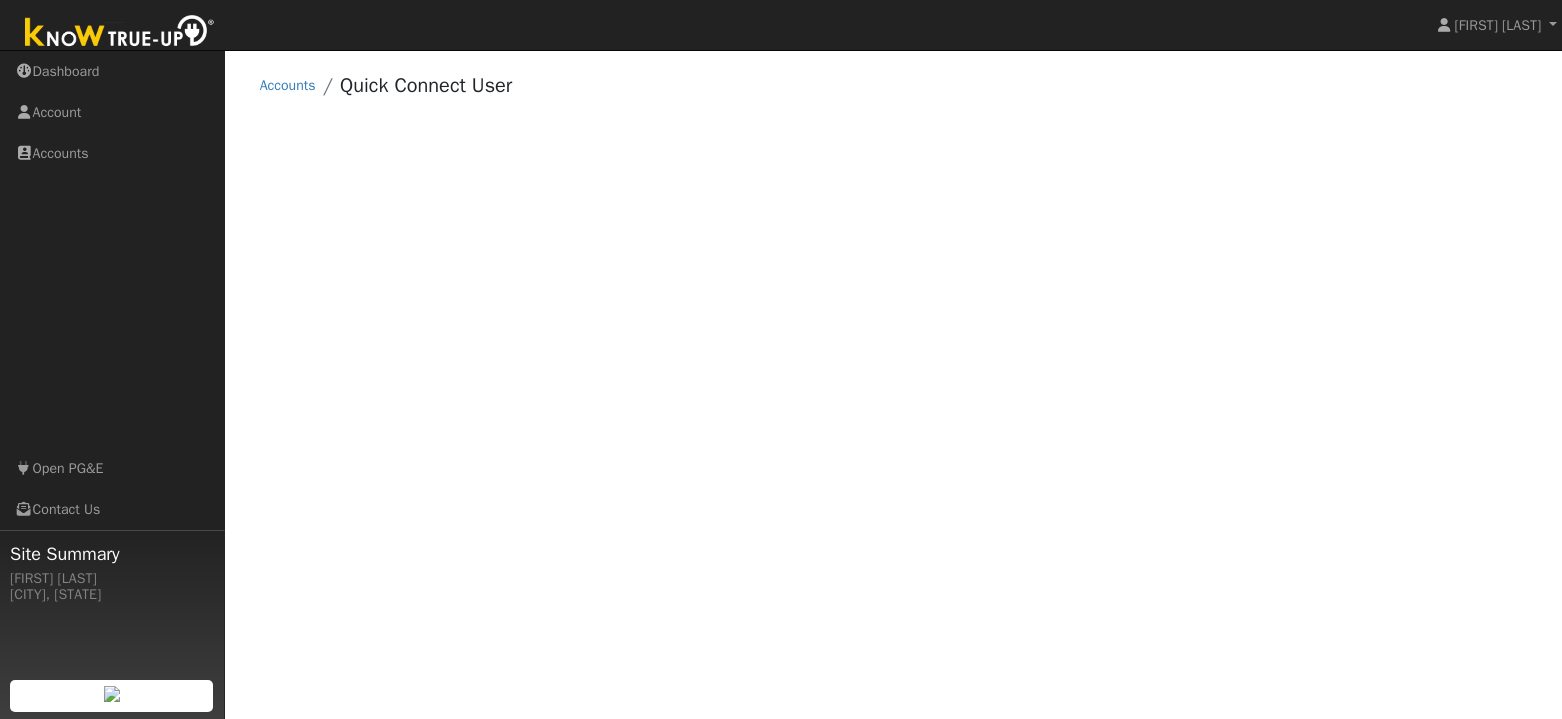 scroll, scrollTop: 0, scrollLeft: 0, axis: both 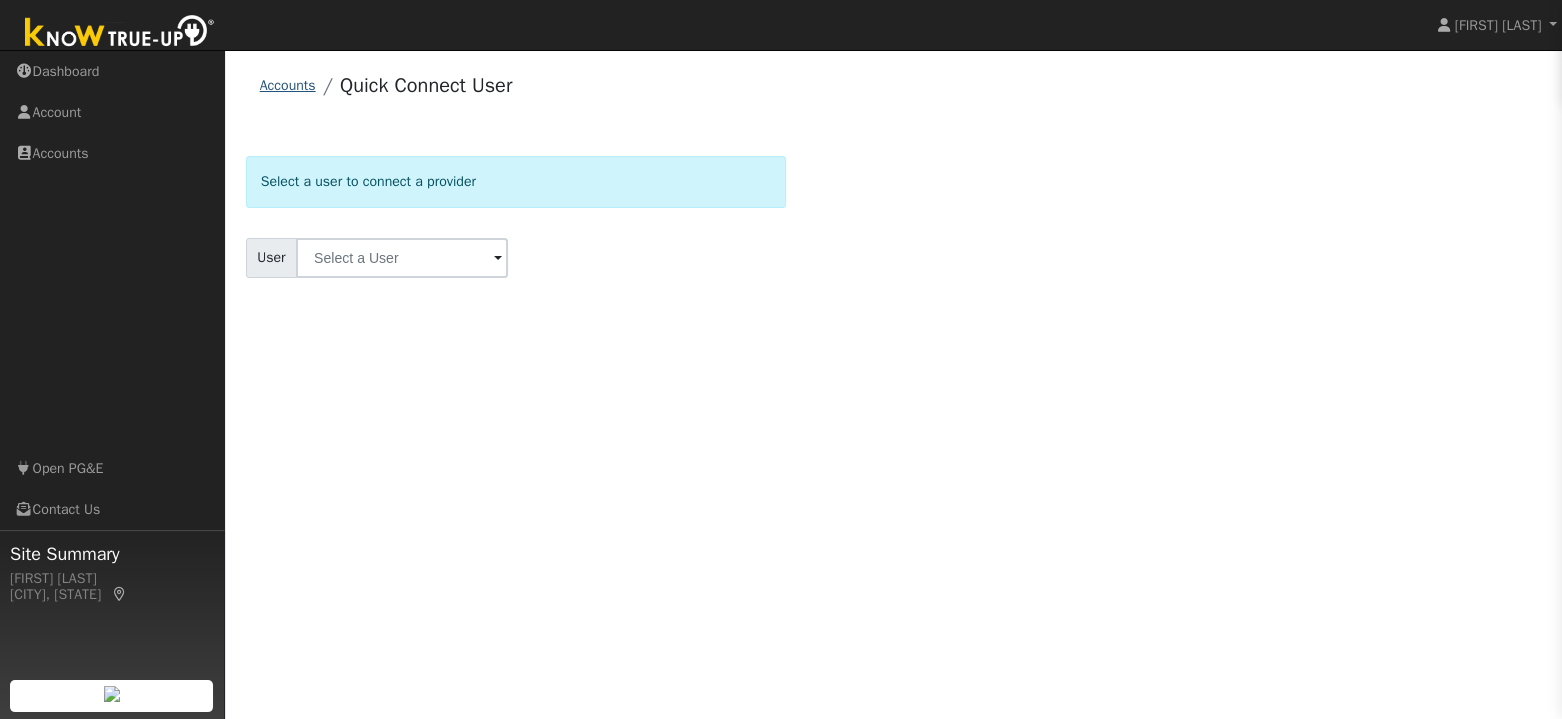 click on "Accounts" at bounding box center (288, 85) 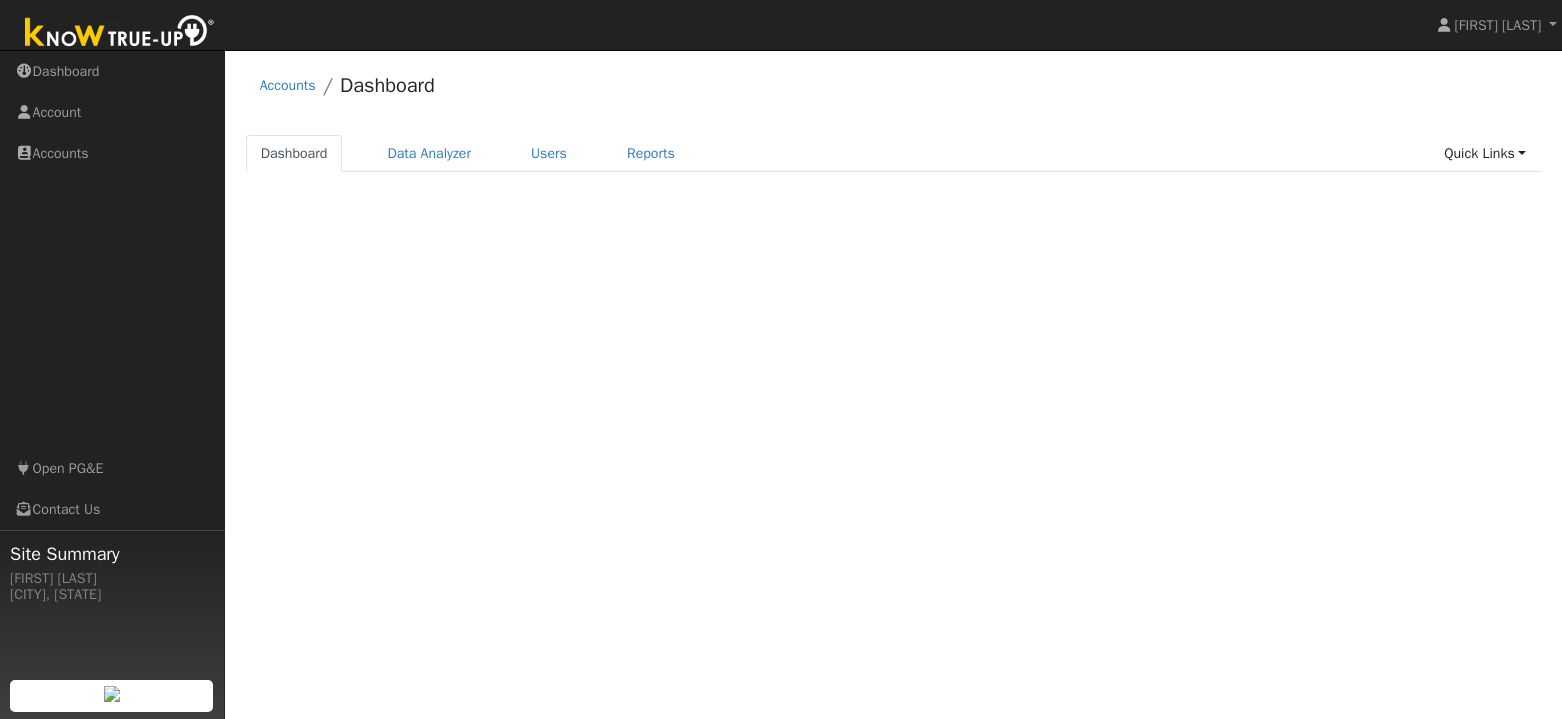 scroll, scrollTop: 0, scrollLeft: 0, axis: both 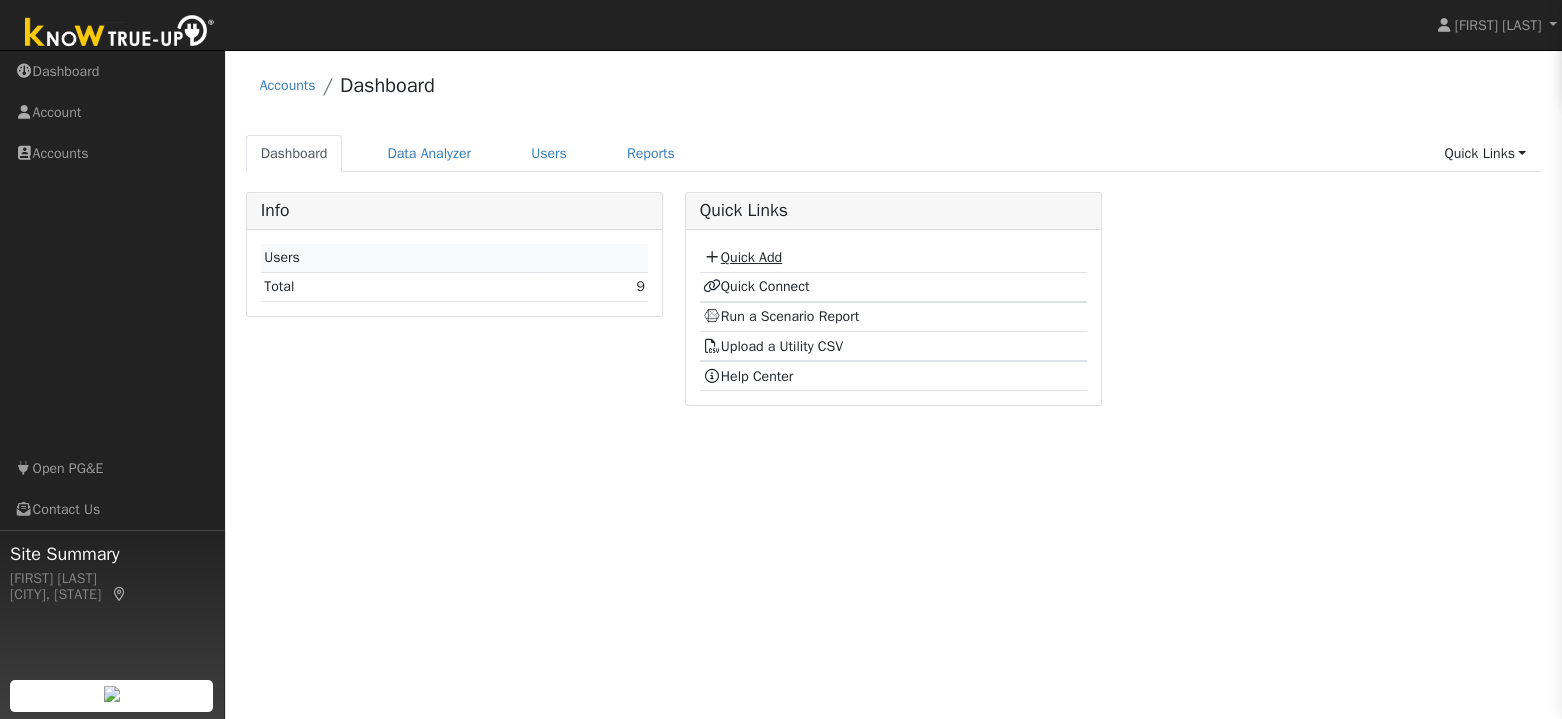 click on "Quick Add" at bounding box center (742, 257) 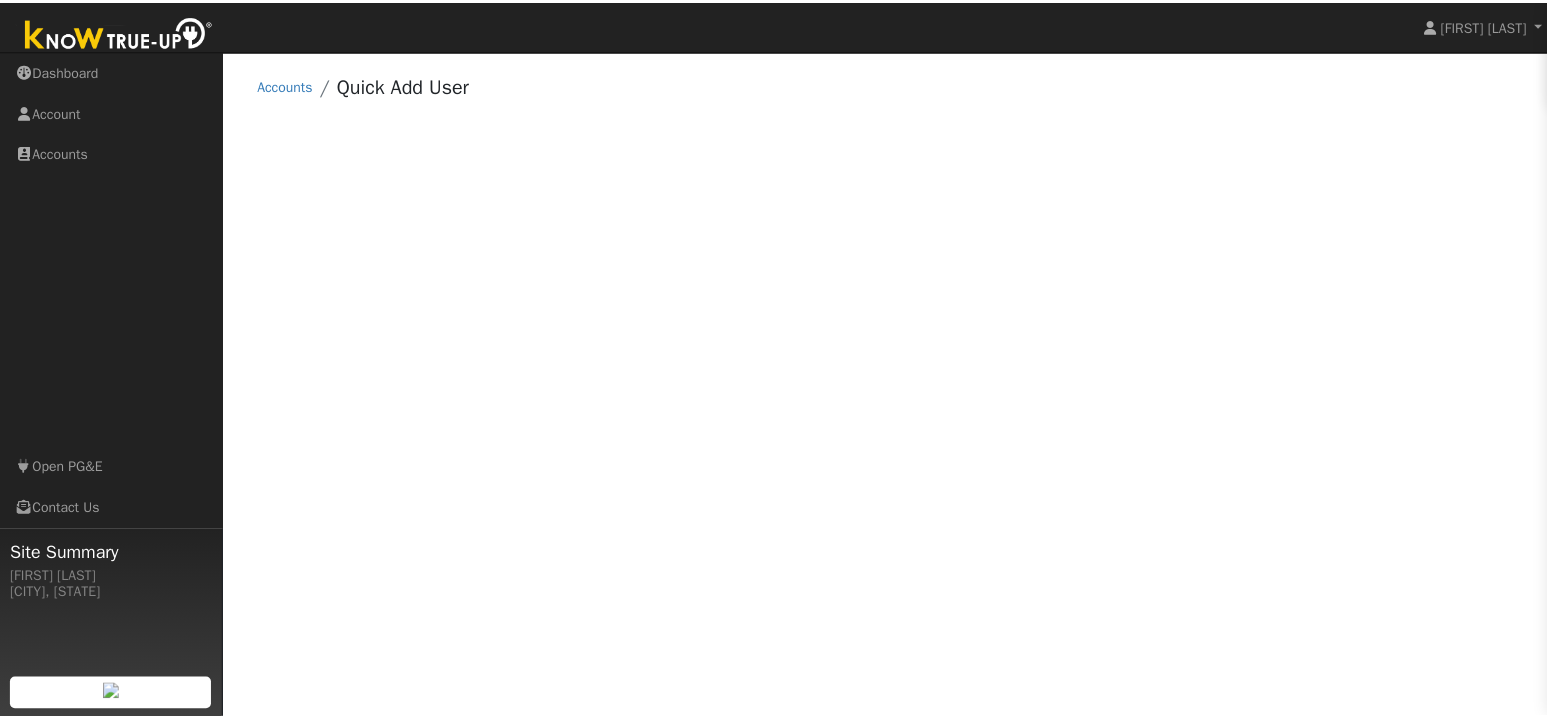 scroll, scrollTop: 0, scrollLeft: 0, axis: both 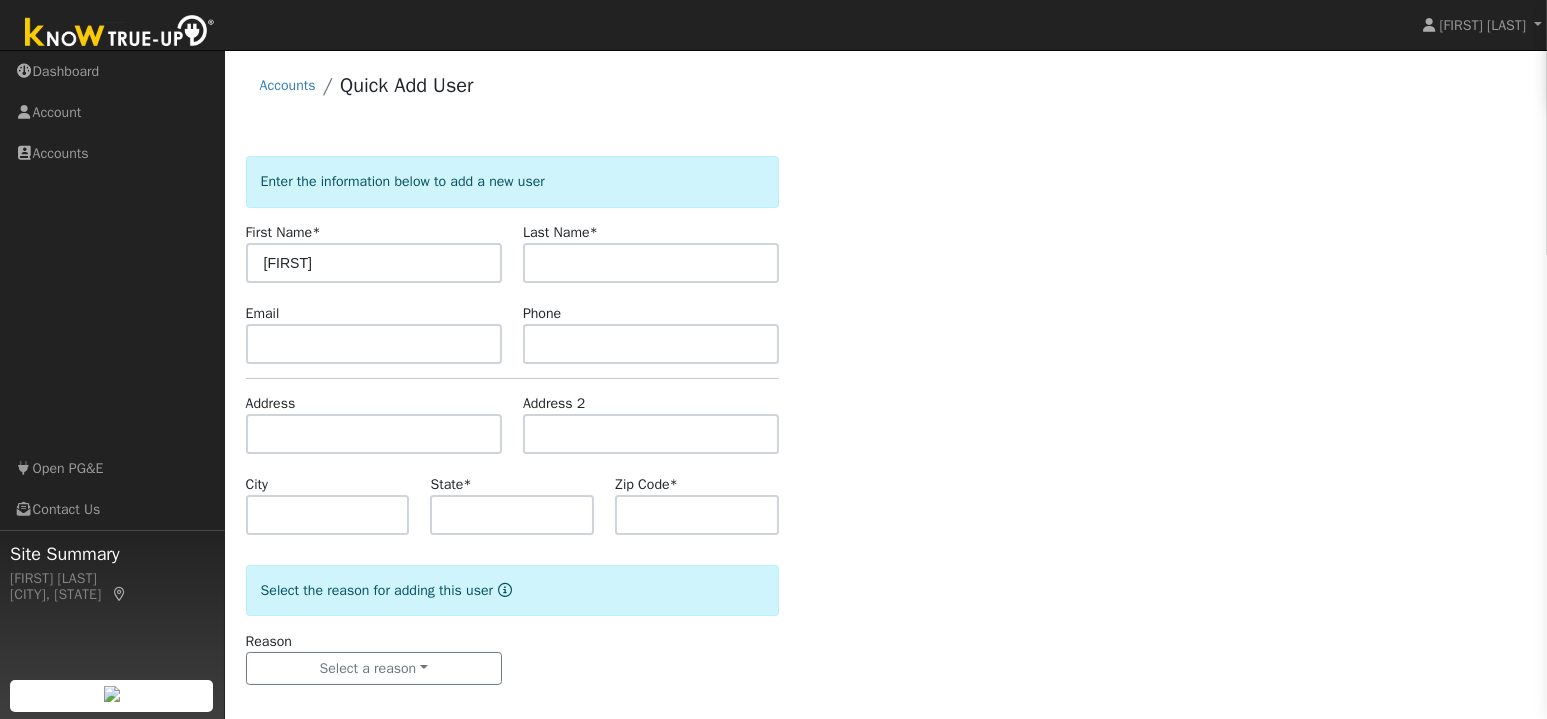 type on "Josh" 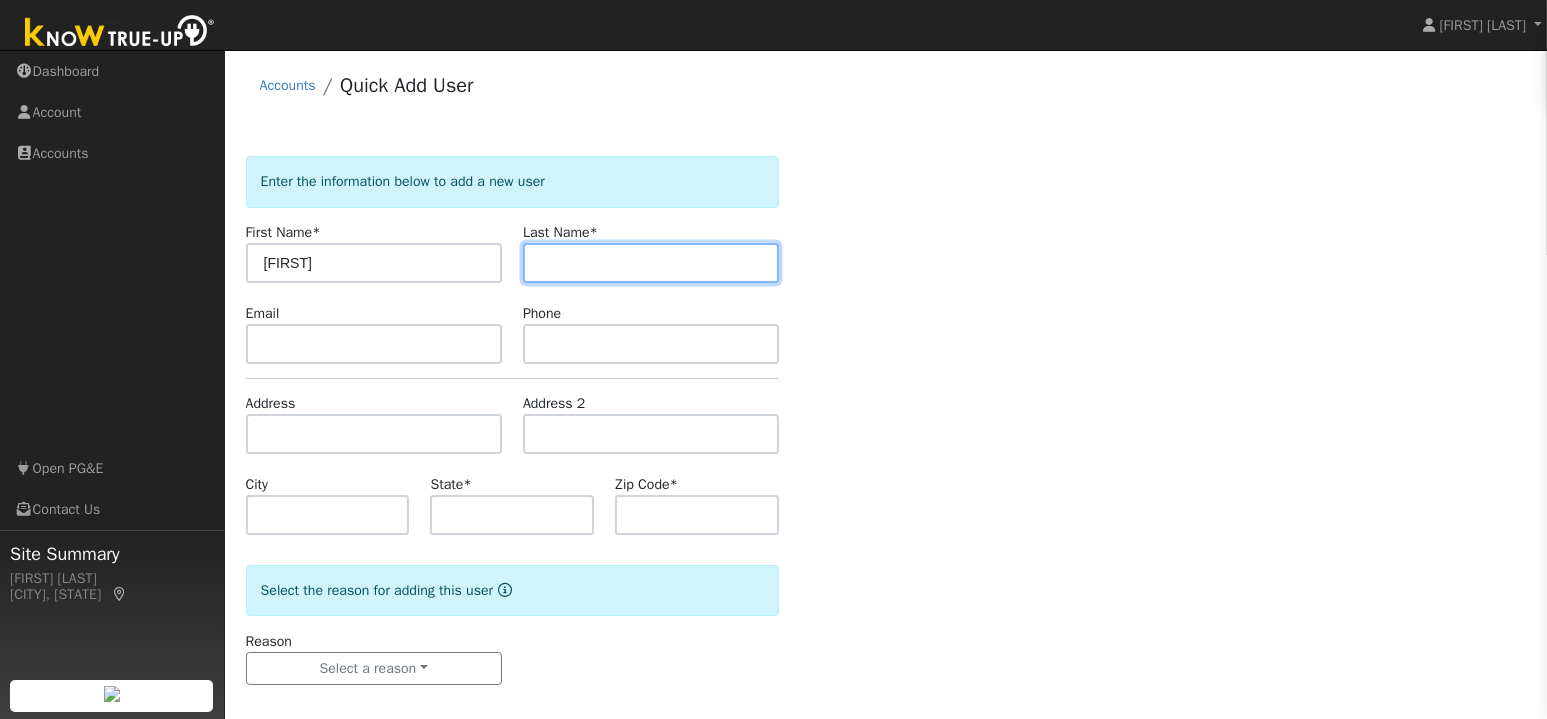 click at bounding box center (651, 263) 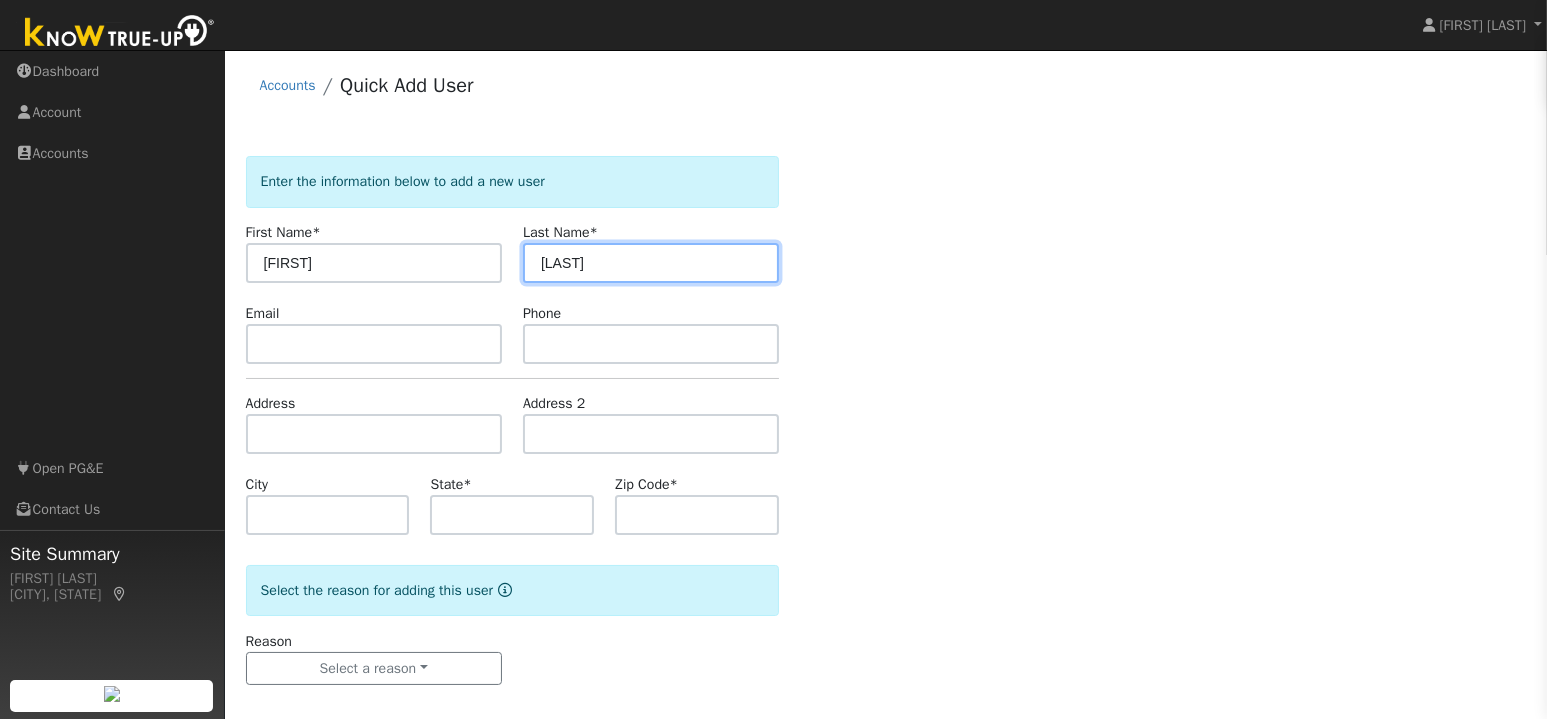 type on "Todd" 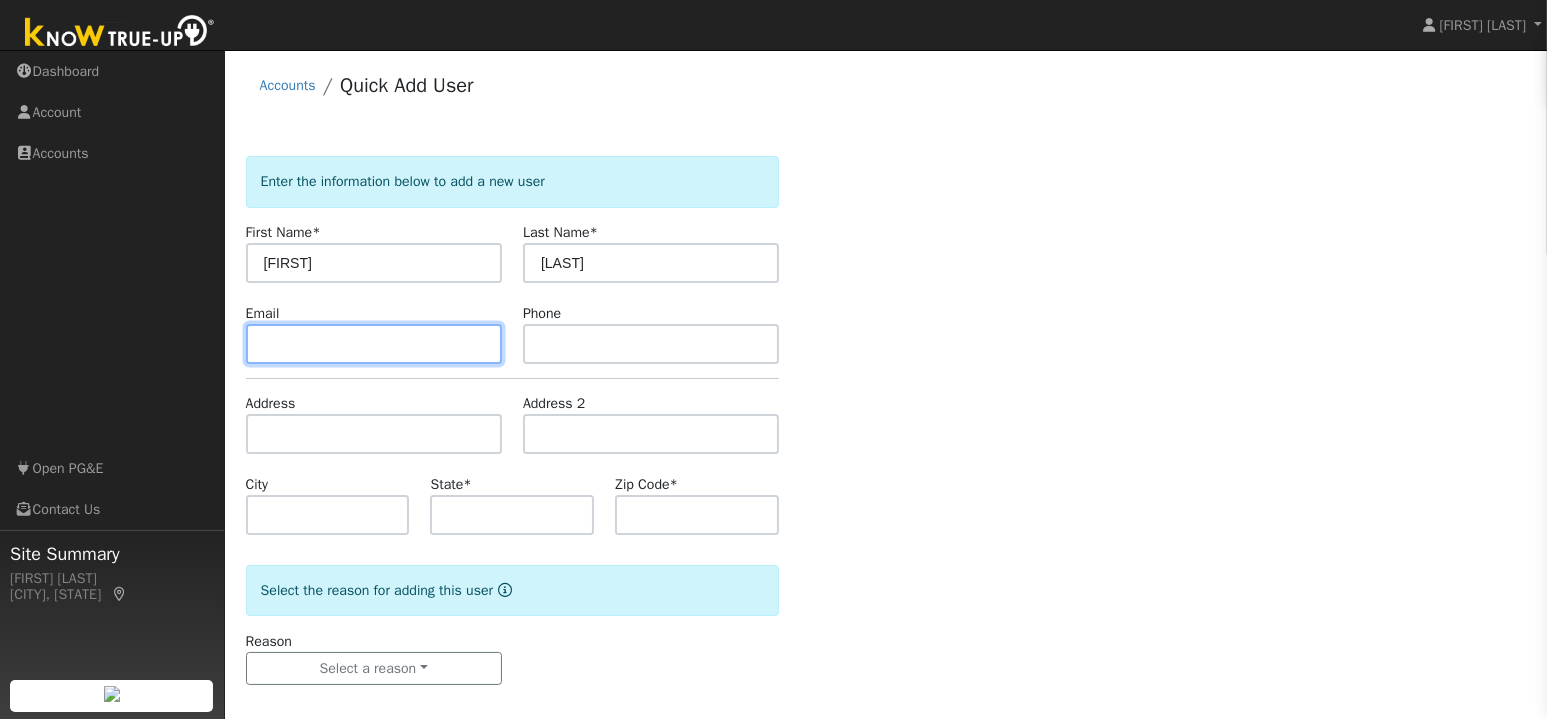 paste on "josh.todd29@gmail.com" 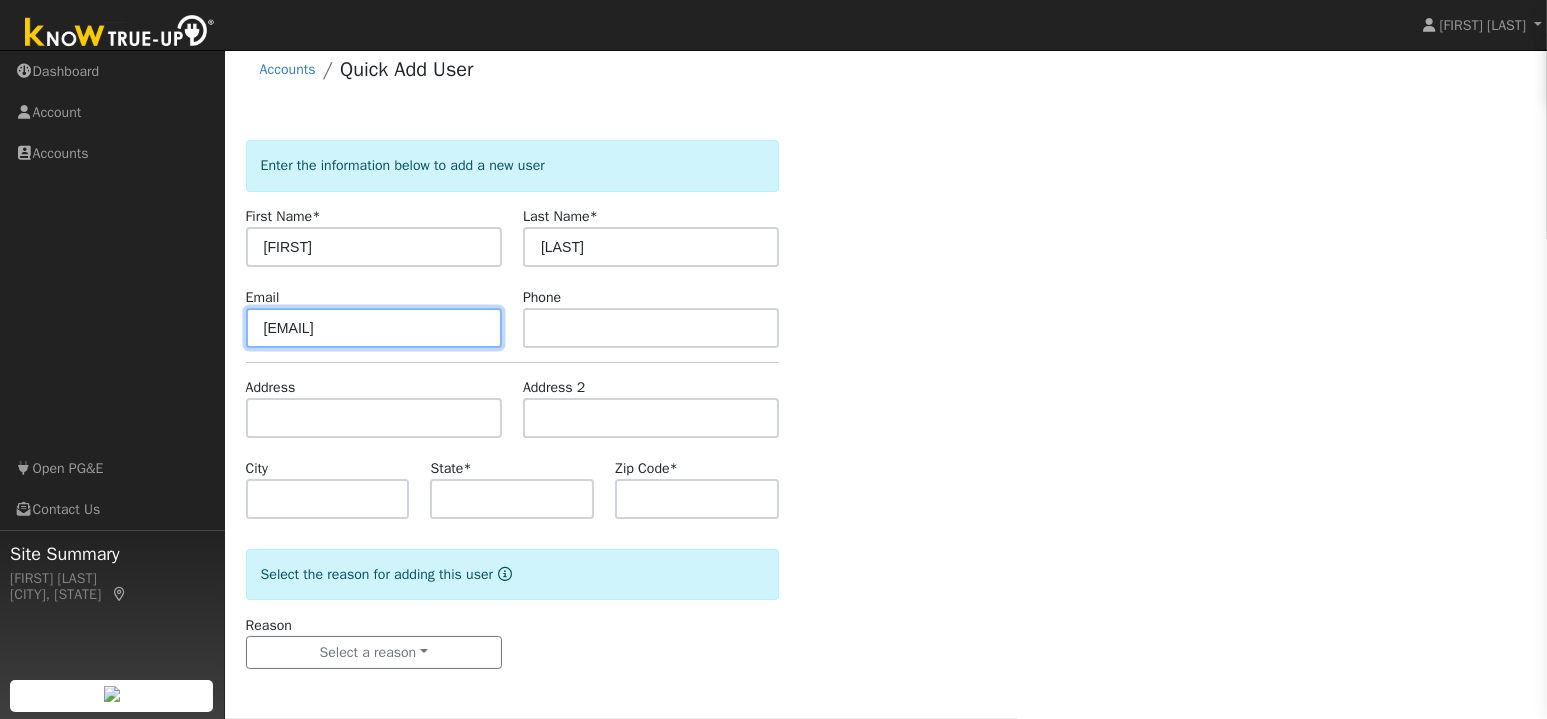 scroll, scrollTop: 99, scrollLeft: 0, axis: vertical 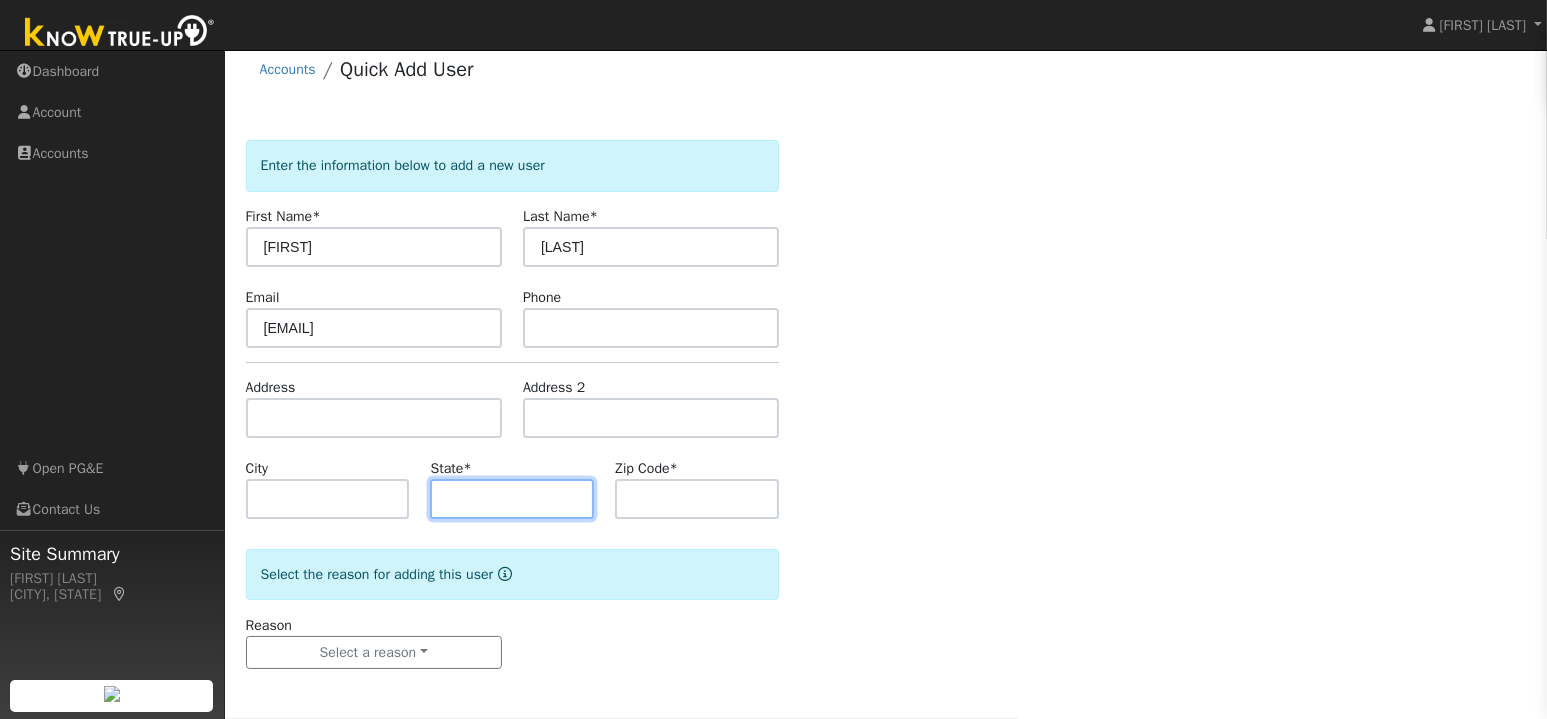 click at bounding box center [512, 499] 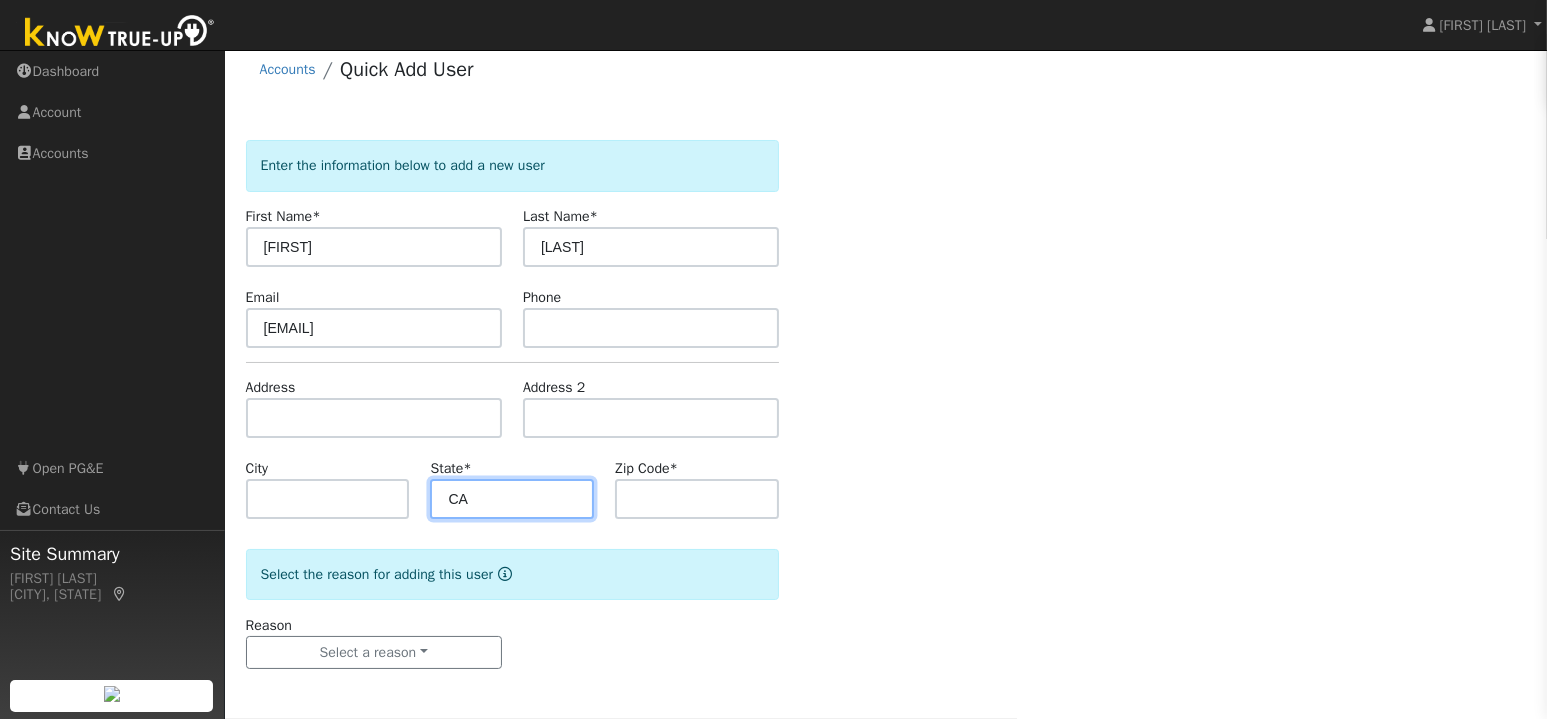 type on "CA" 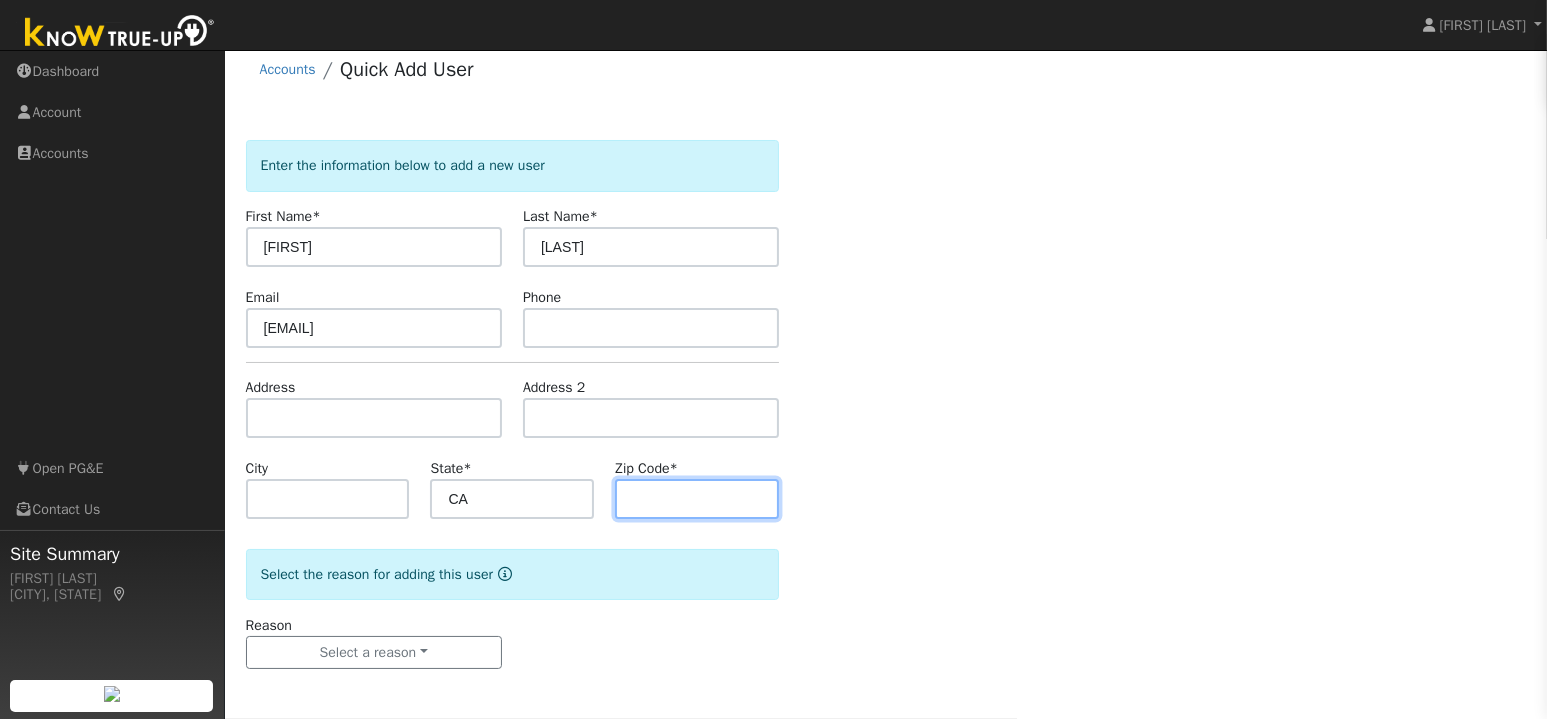 click at bounding box center [697, 499] 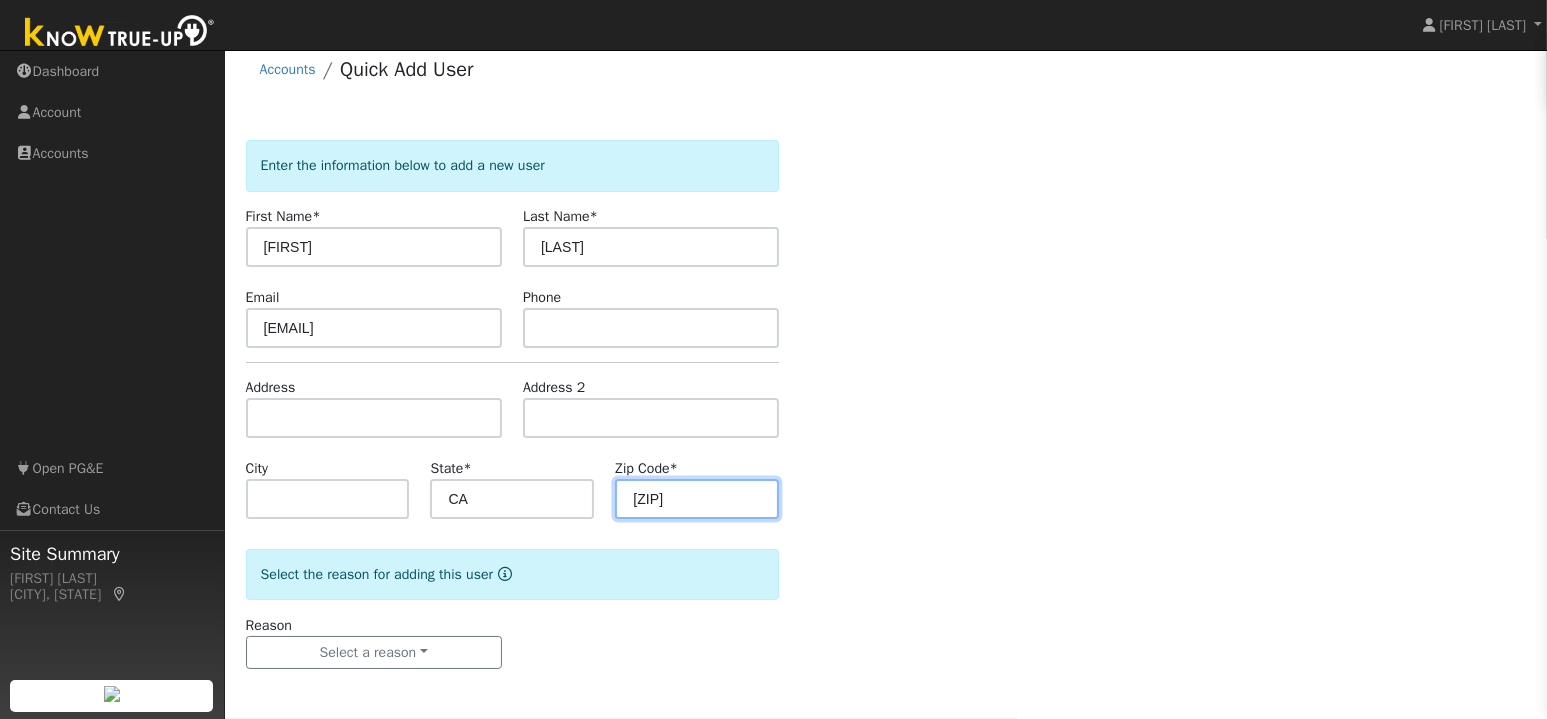 scroll, scrollTop: 101, scrollLeft: 0, axis: vertical 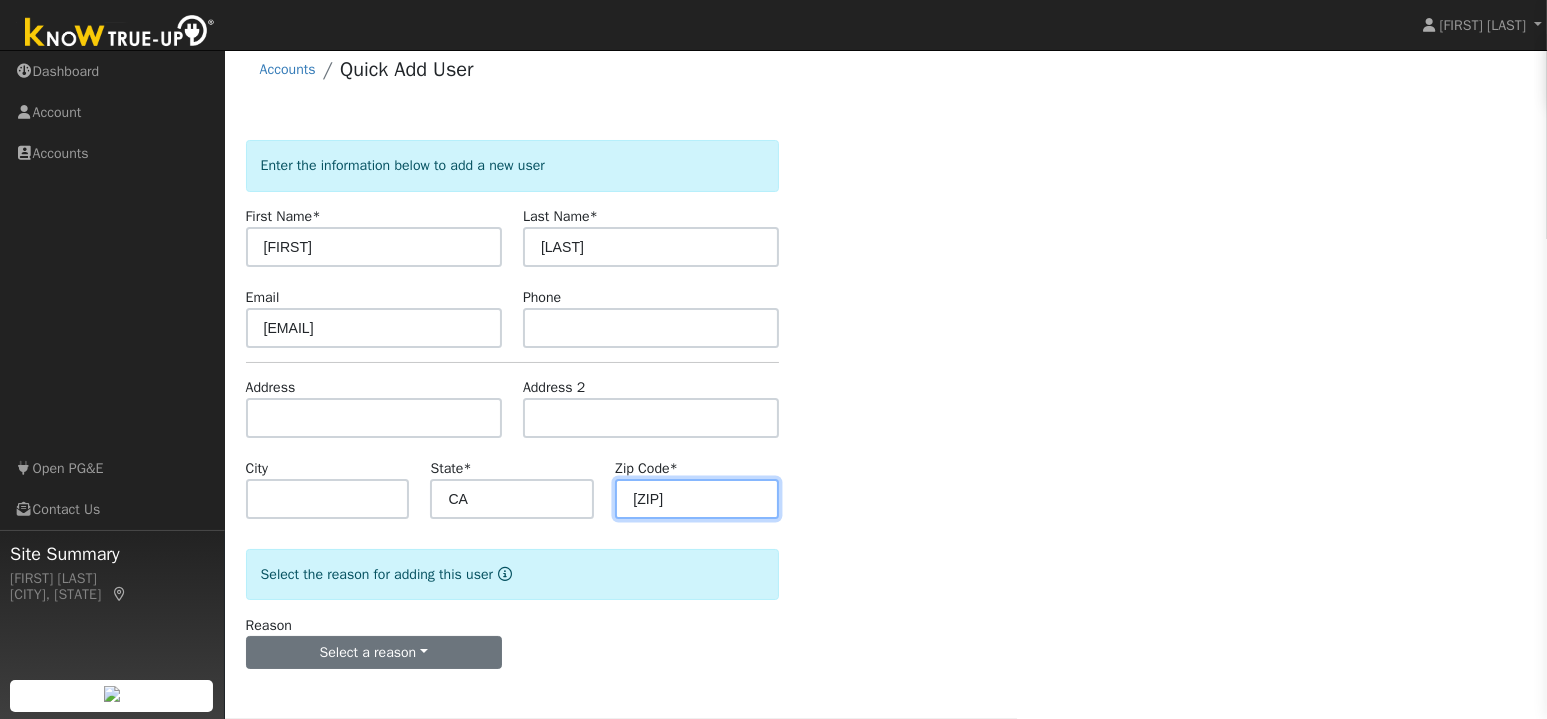 type on "93420" 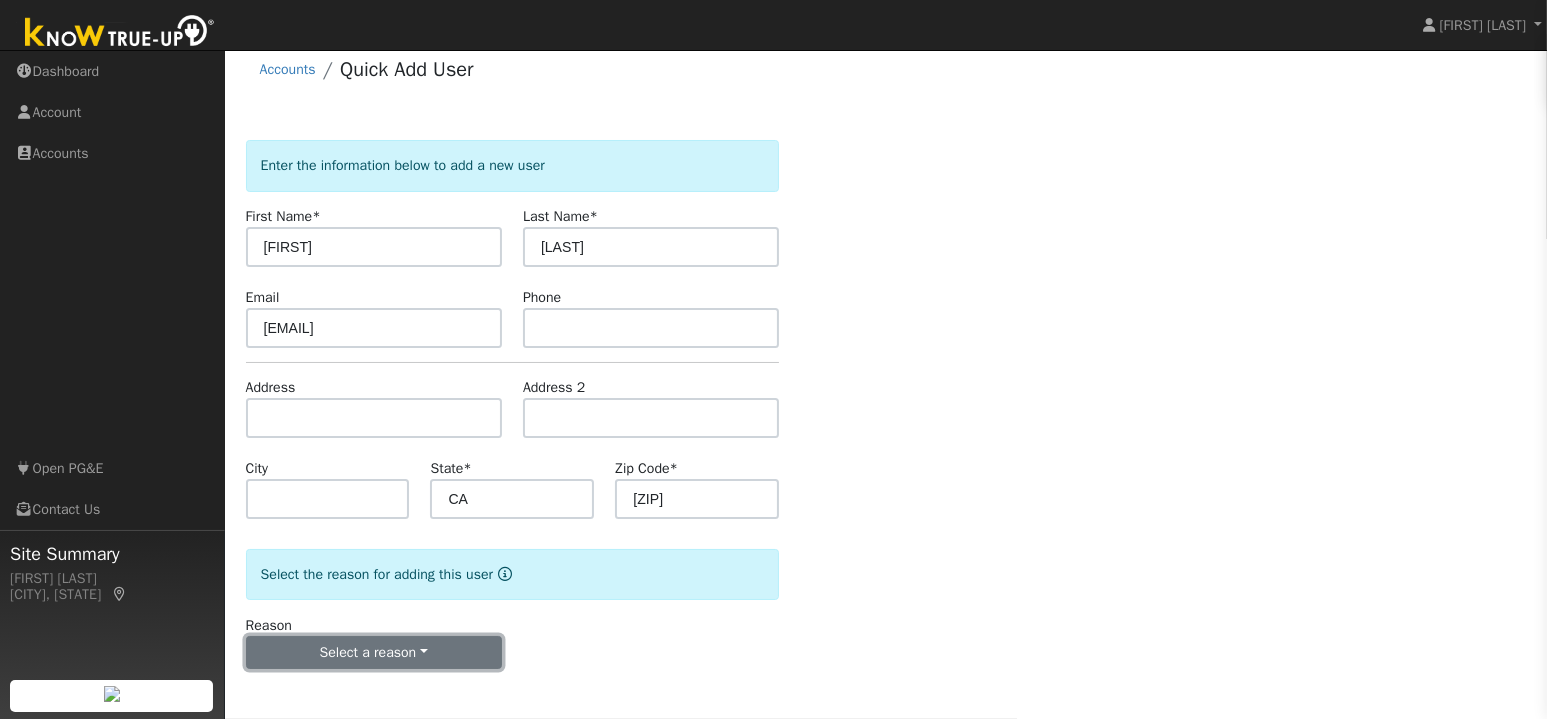 click on "Select a reason" at bounding box center [374, 653] 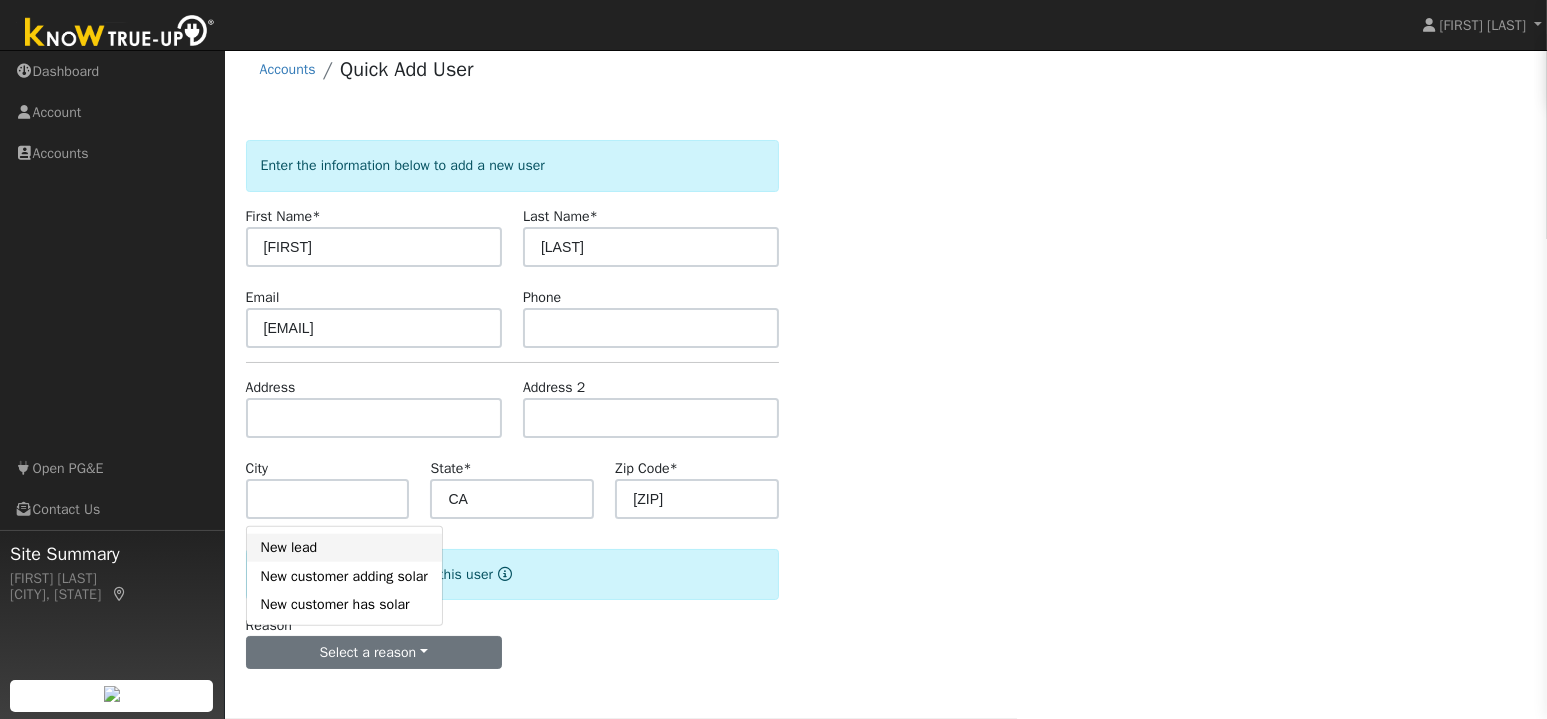 click on "New lead" at bounding box center (344, 548) 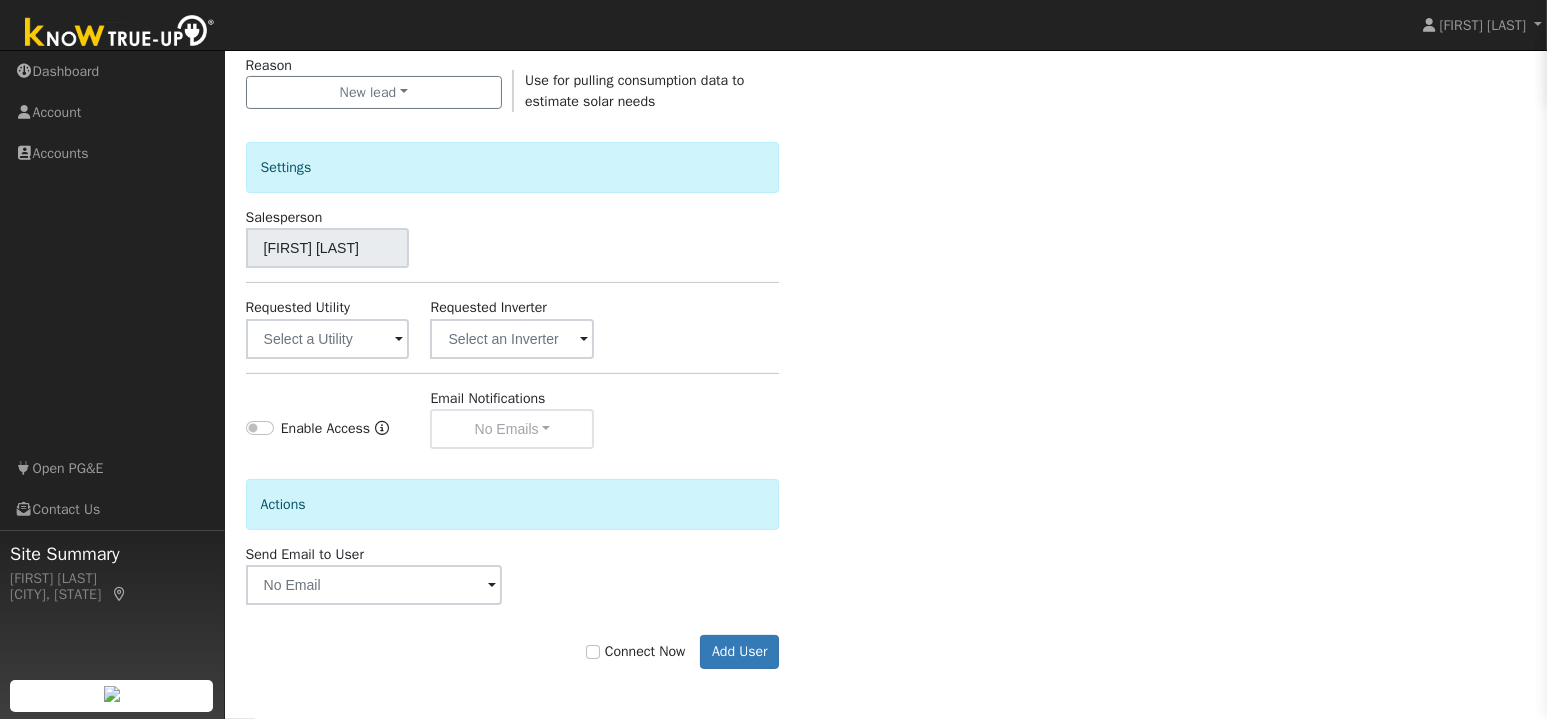 scroll, scrollTop: 700, scrollLeft: 0, axis: vertical 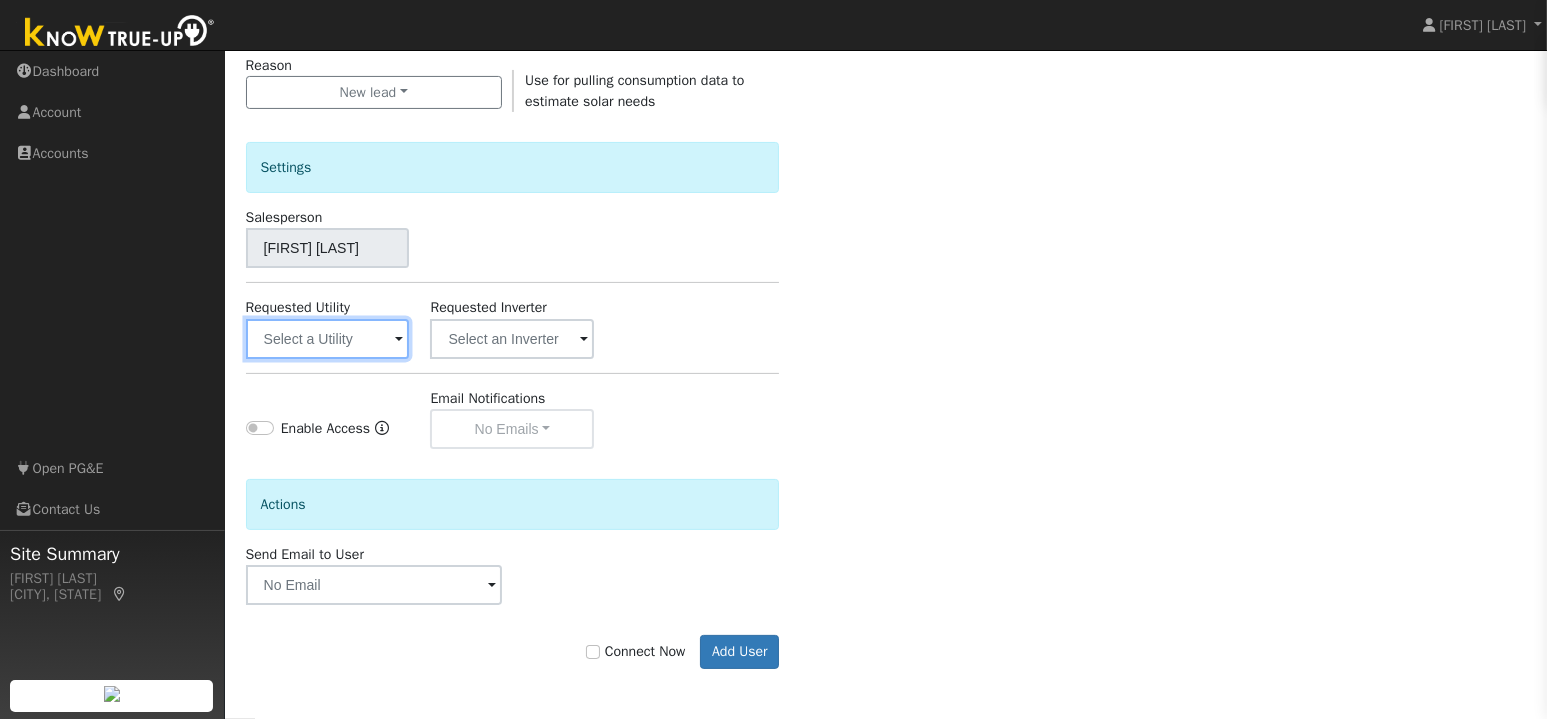 click at bounding box center [328, 339] 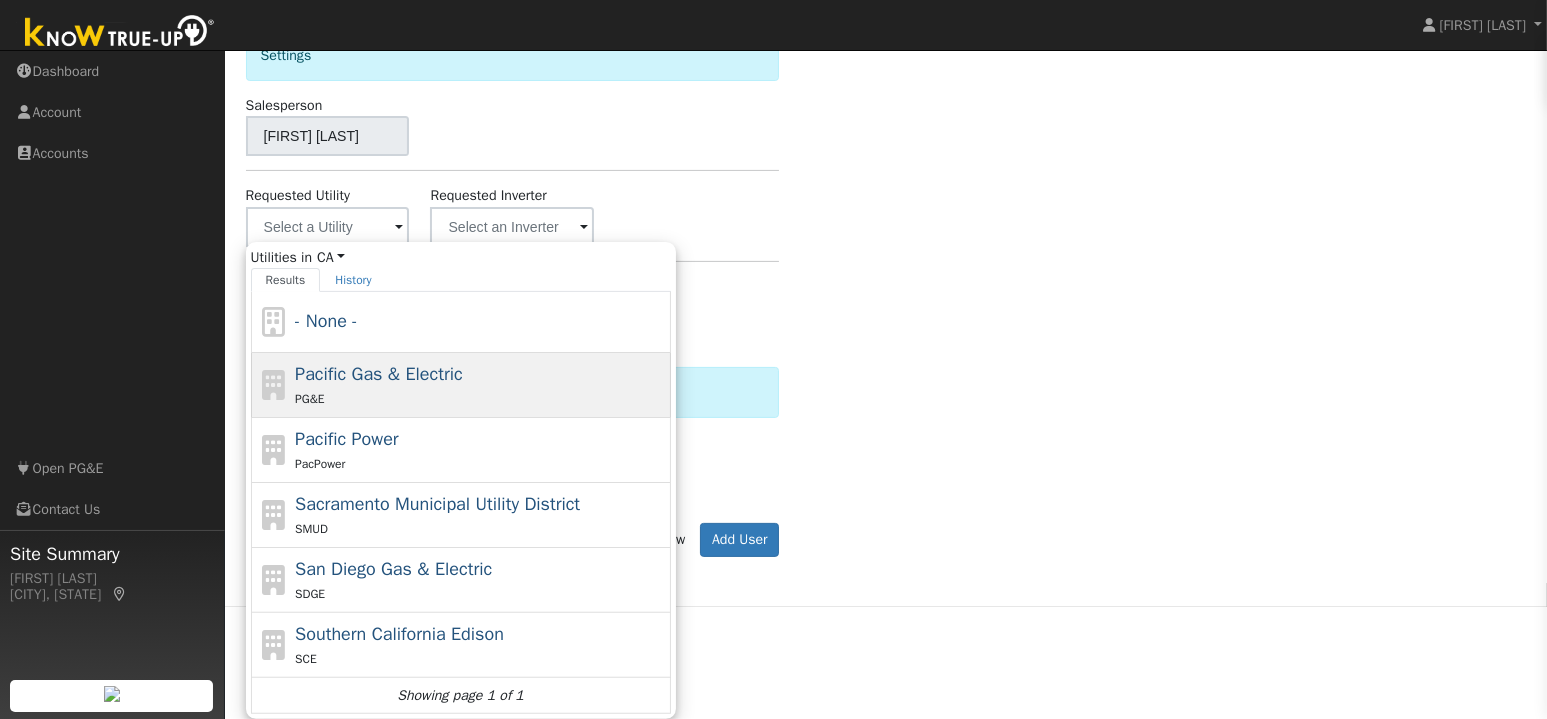 click on "Pacific Gas & Electric" at bounding box center (379, 374) 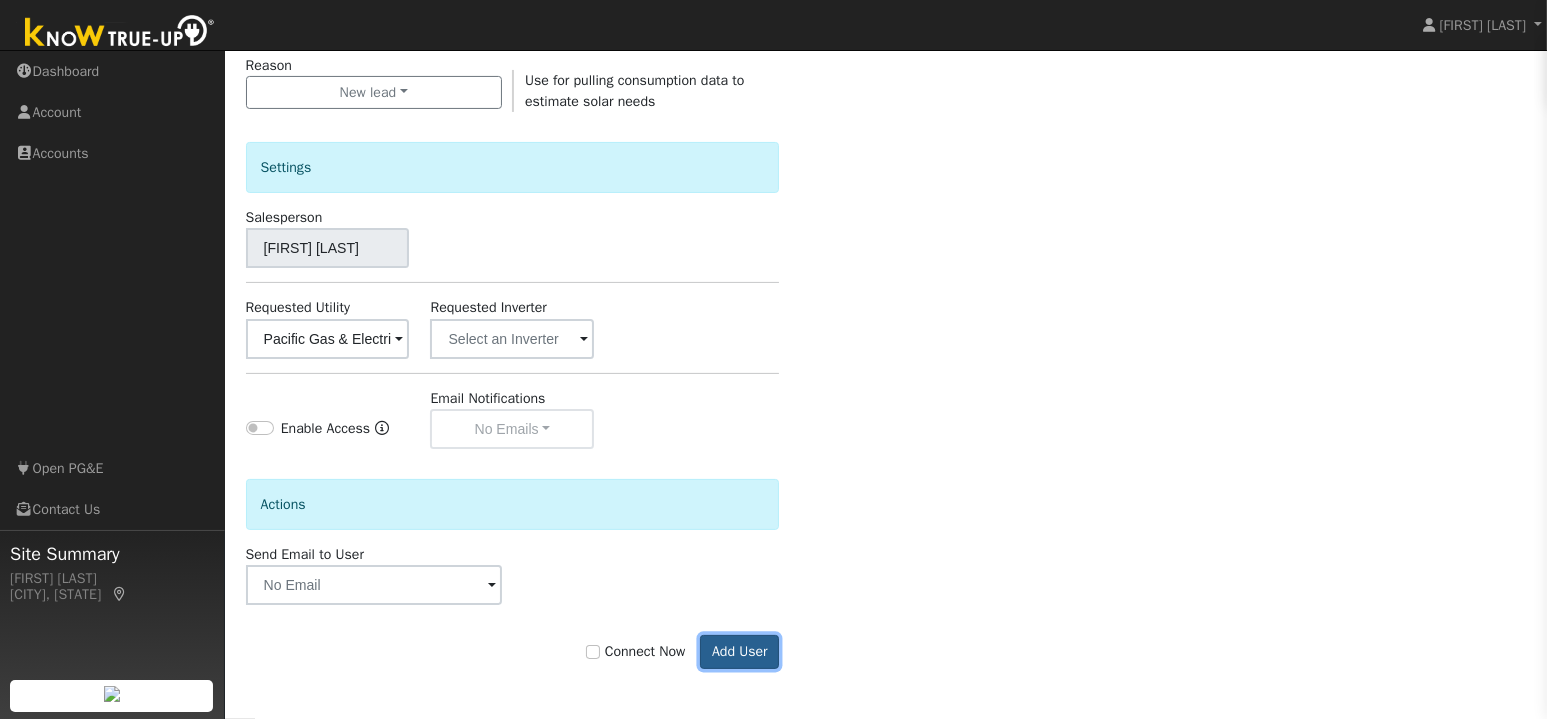 click on "Add User" at bounding box center [739, 652] 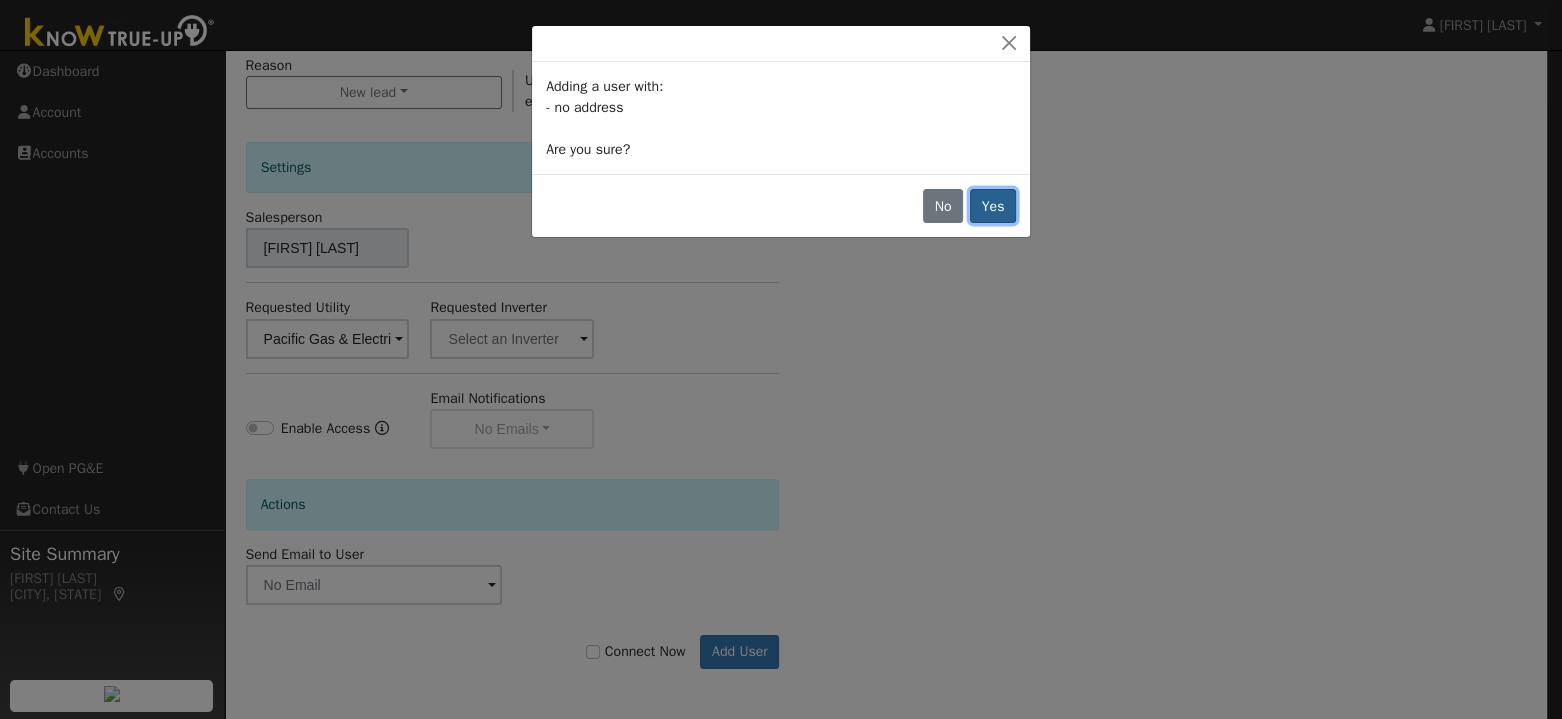 click on "Yes" at bounding box center (993, 206) 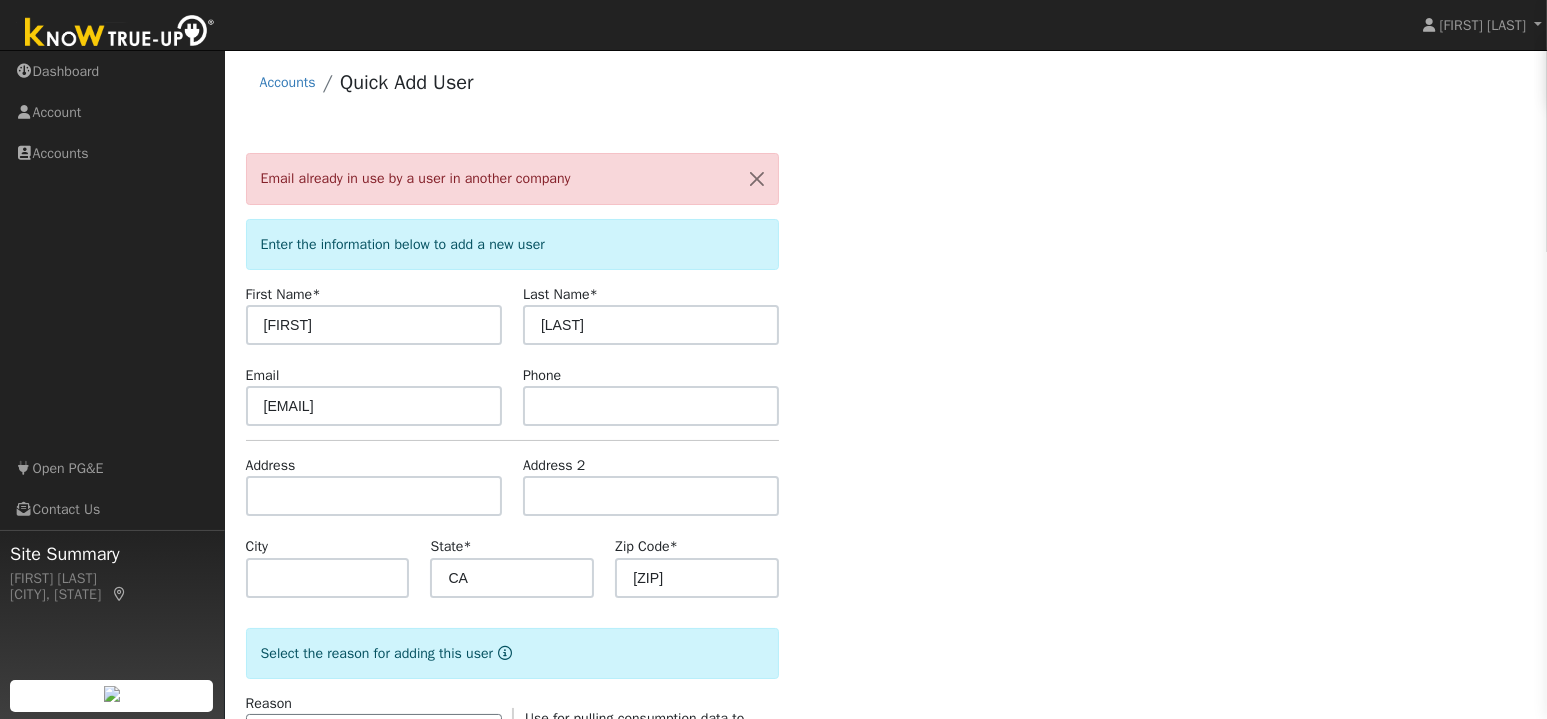 scroll, scrollTop: 0, scrollLeft: 0, axis: both 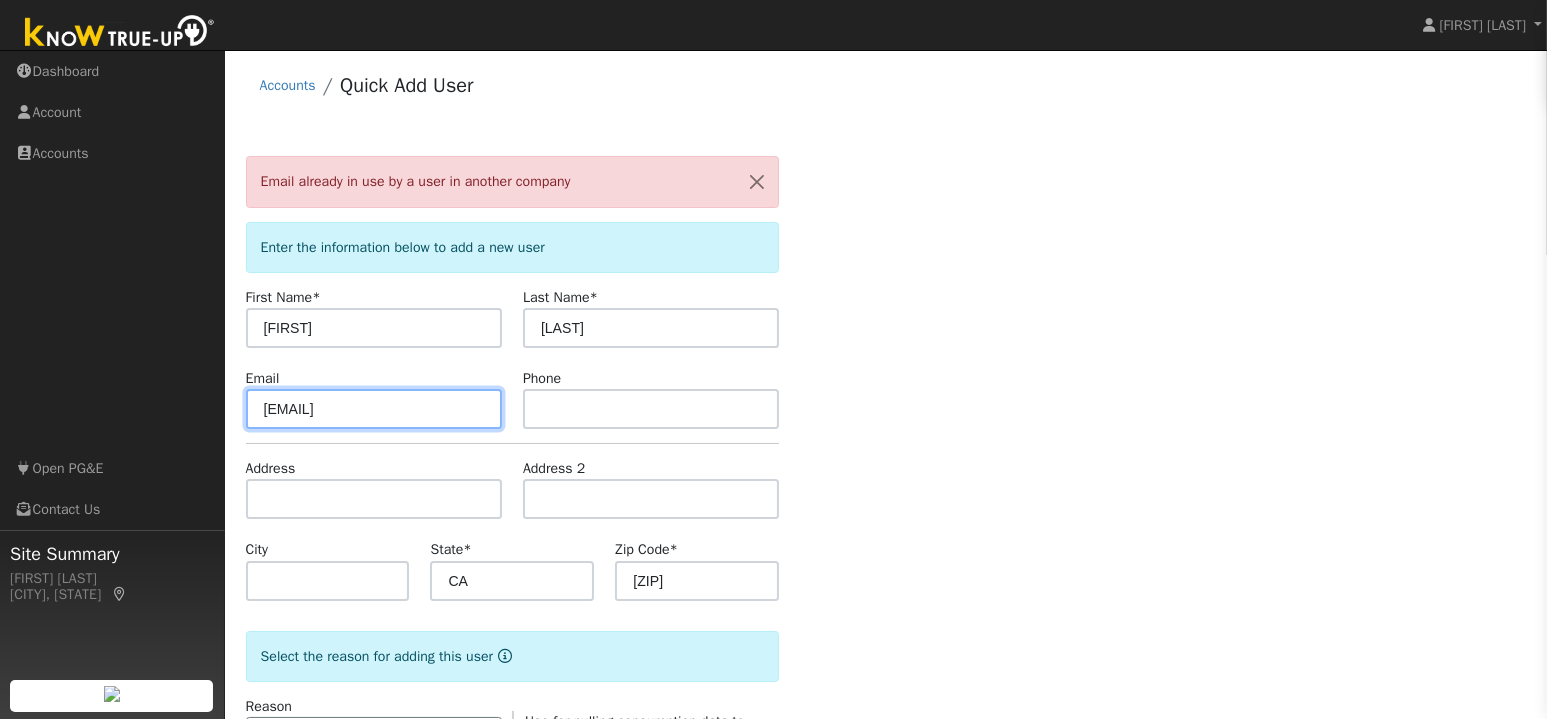 click on "josh.todd29@gmail.com" at bounding box center (374, 409) 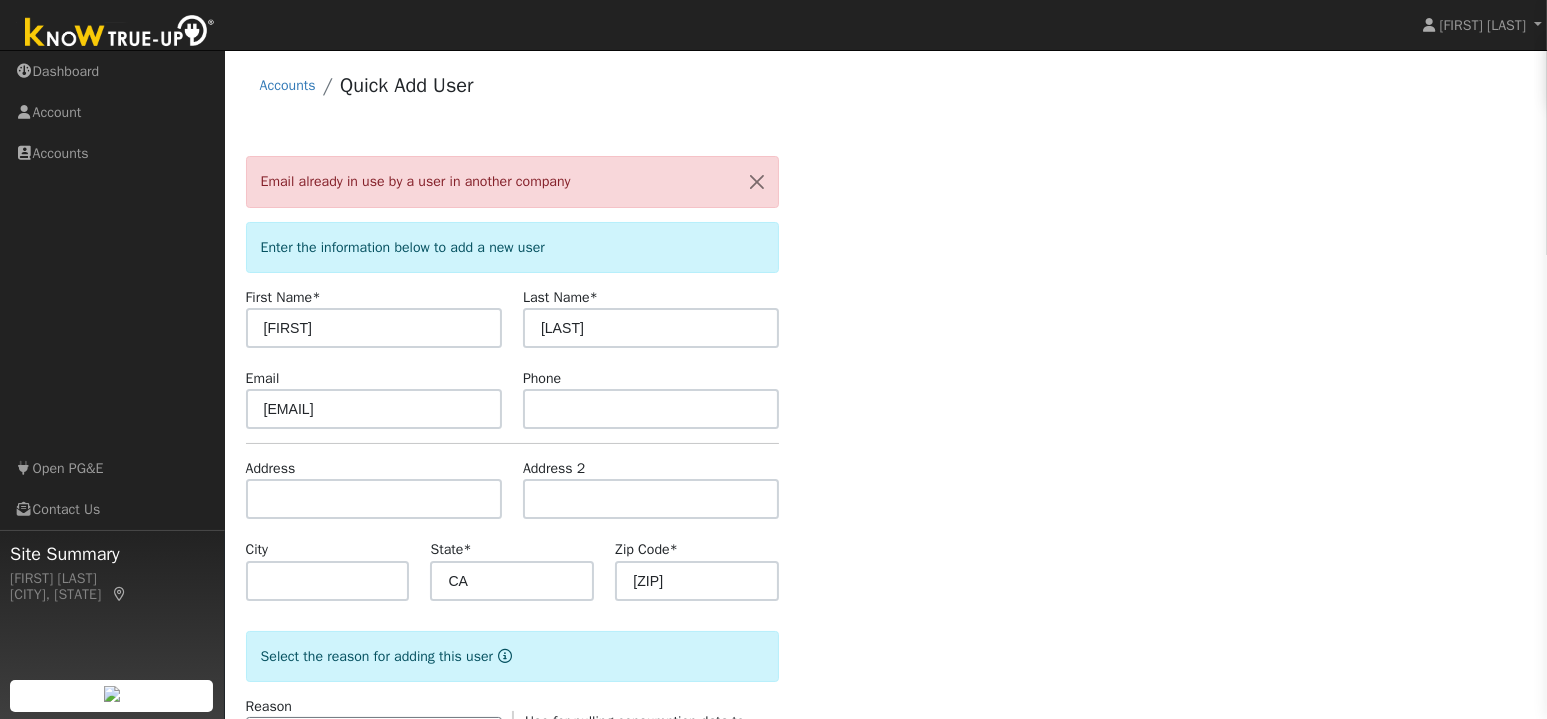click on "Email already in use by a user in another company Enter the information below to add a new user First Name  * Josh Last Name  * Todd Email josh.todd28@gmail.com Phone Address Address 2 City State  * CA Zip Code  * 93420  Select the reason for adding this user  Reason New lead New lead New customer adding solar New customer has solar Use for pulling consumption data to estimate solar needs Settings Salesperson Austyn Benton Requested Utility Pacific Gas & Electric Requested Inverter Enable Access Email Notifications No Emails No Emails Weekly Emails Monthly Emails Actions Send Email to User Delete Email Template Are you sure you want to delete ? Cancel Delete Connect Now Add User Adding a user with: - no address Are you sure? No Yes" at bounding box center (886, 753) 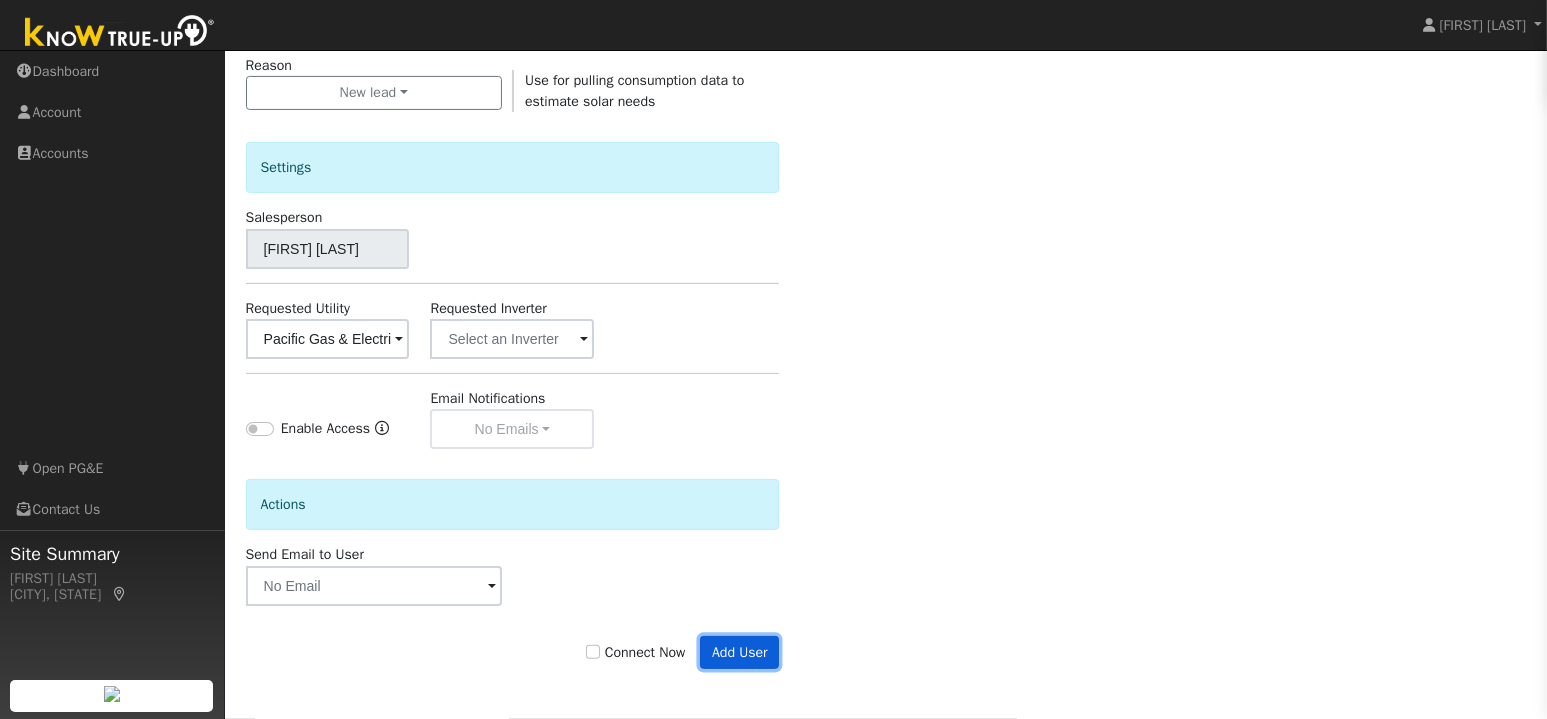 drag, startPoint x: 713, startPoint y: 676, endPoint x: 718, endPoint y: 667, distance: 10.29563 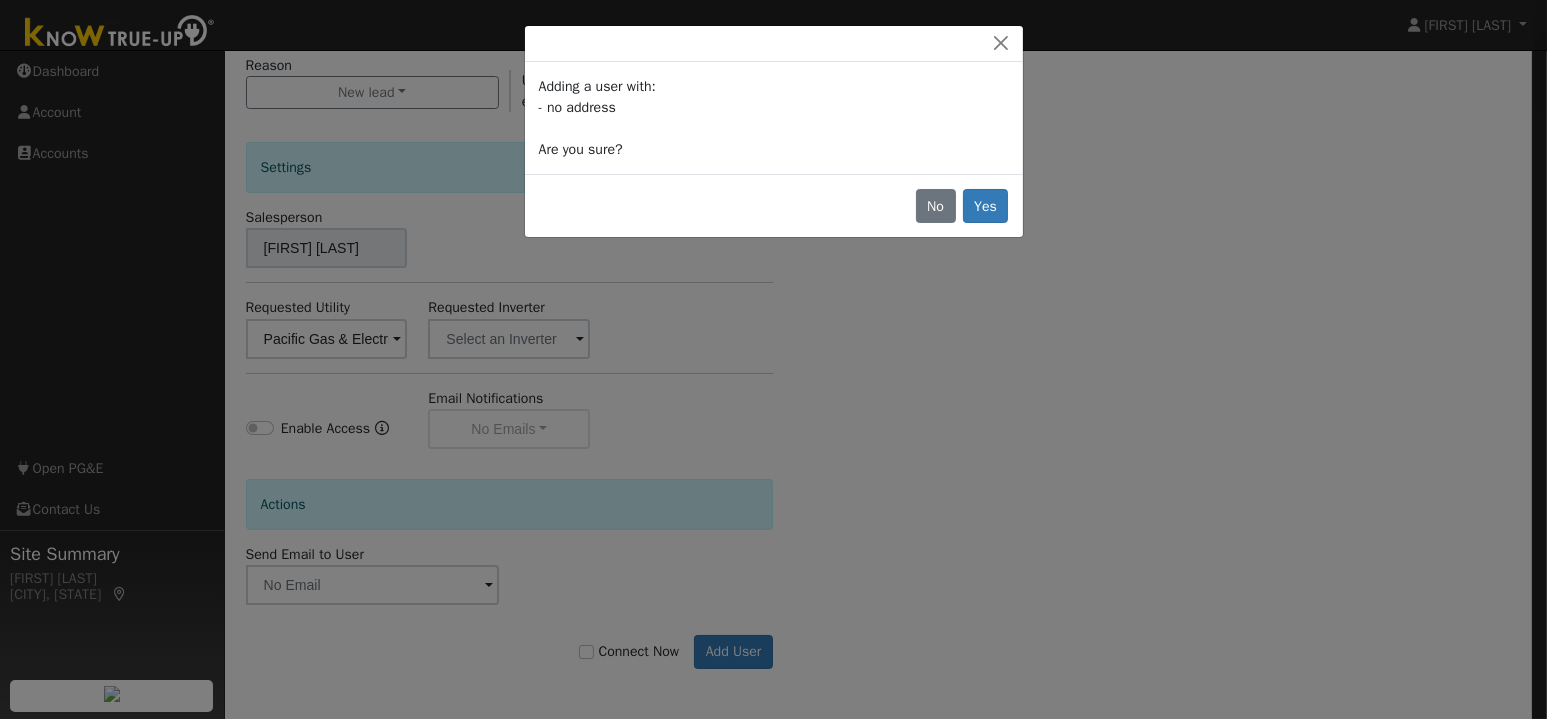 scroll, scrollTop: 718, scrollLeft: 0, axis: vertical 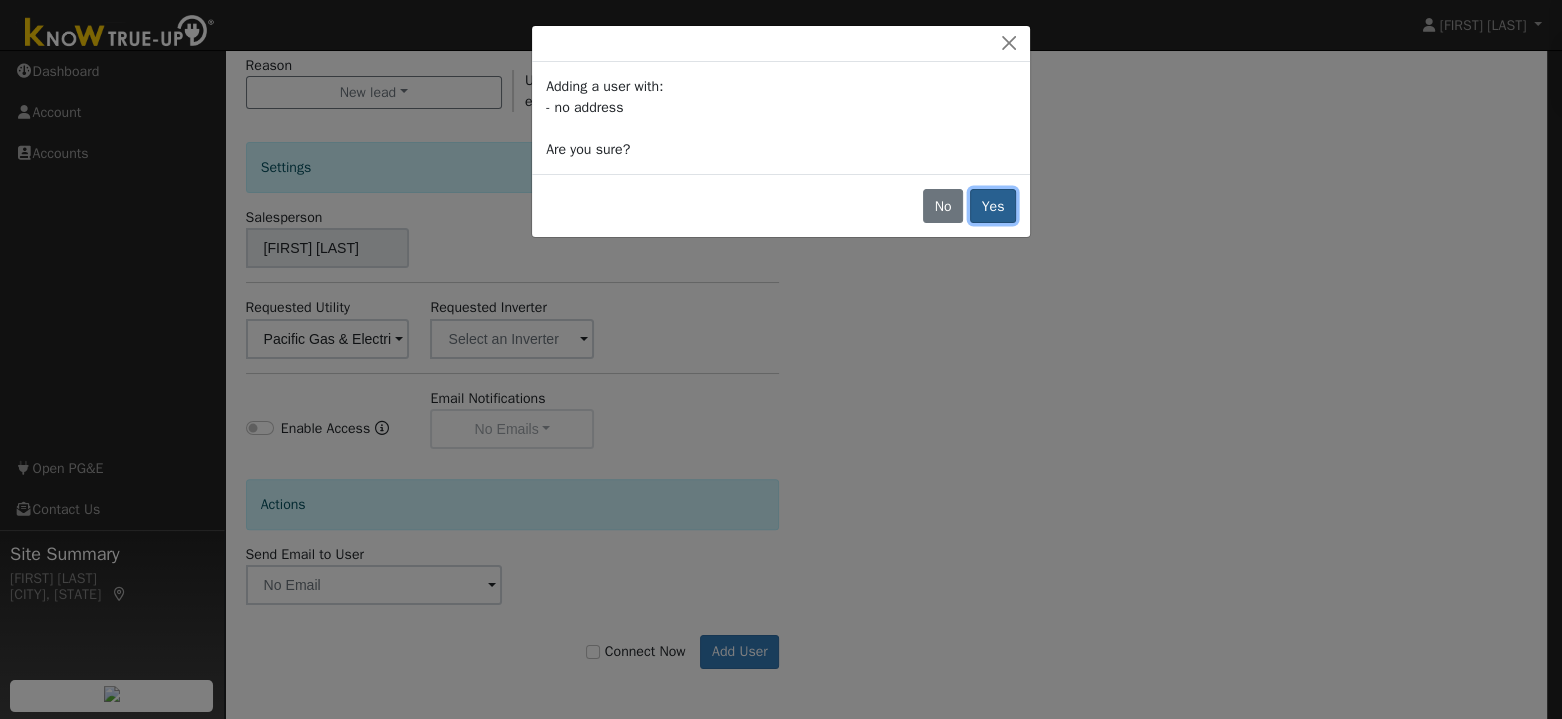 click on "Yes" at bounding box center (993, 206) 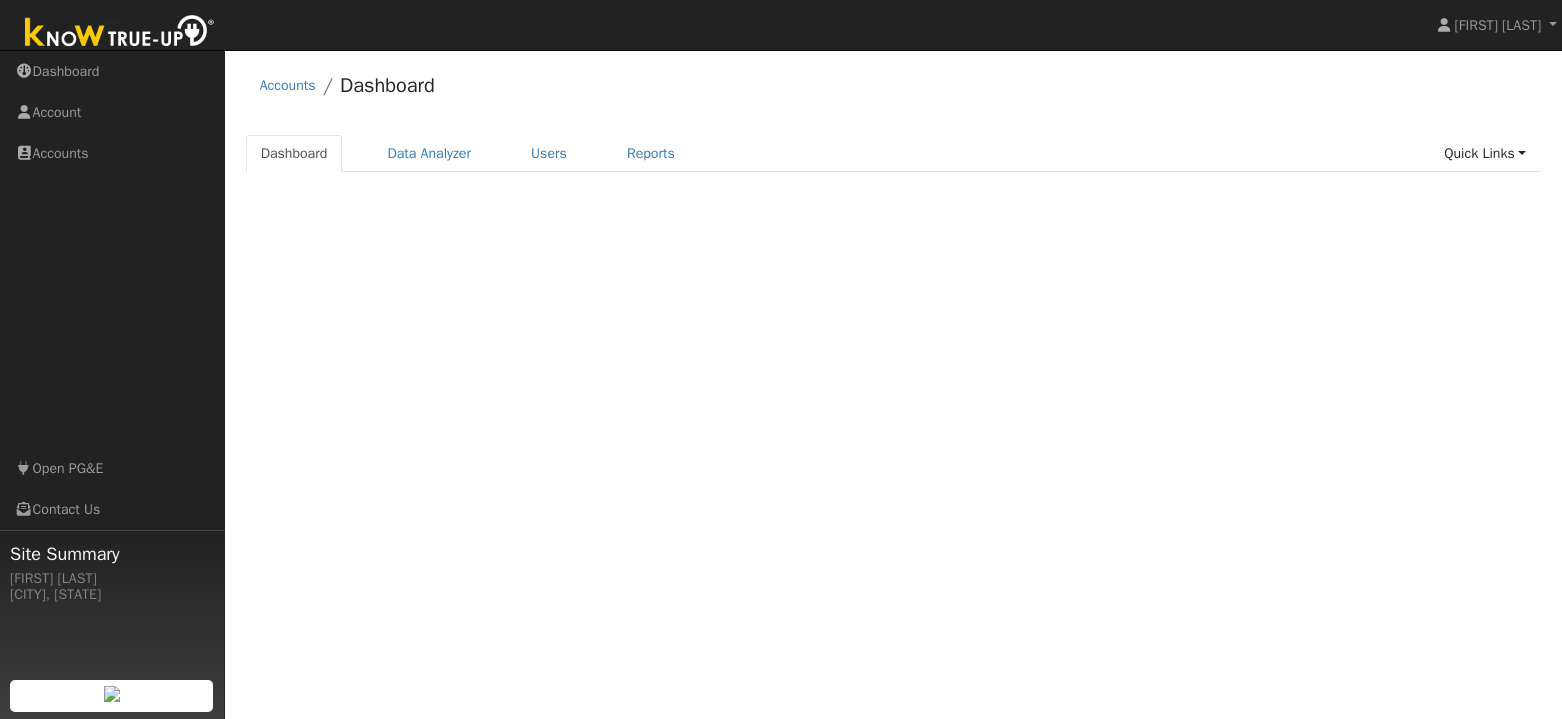scroll, scrollTop: 0, scrollLeft: 0, axis: both 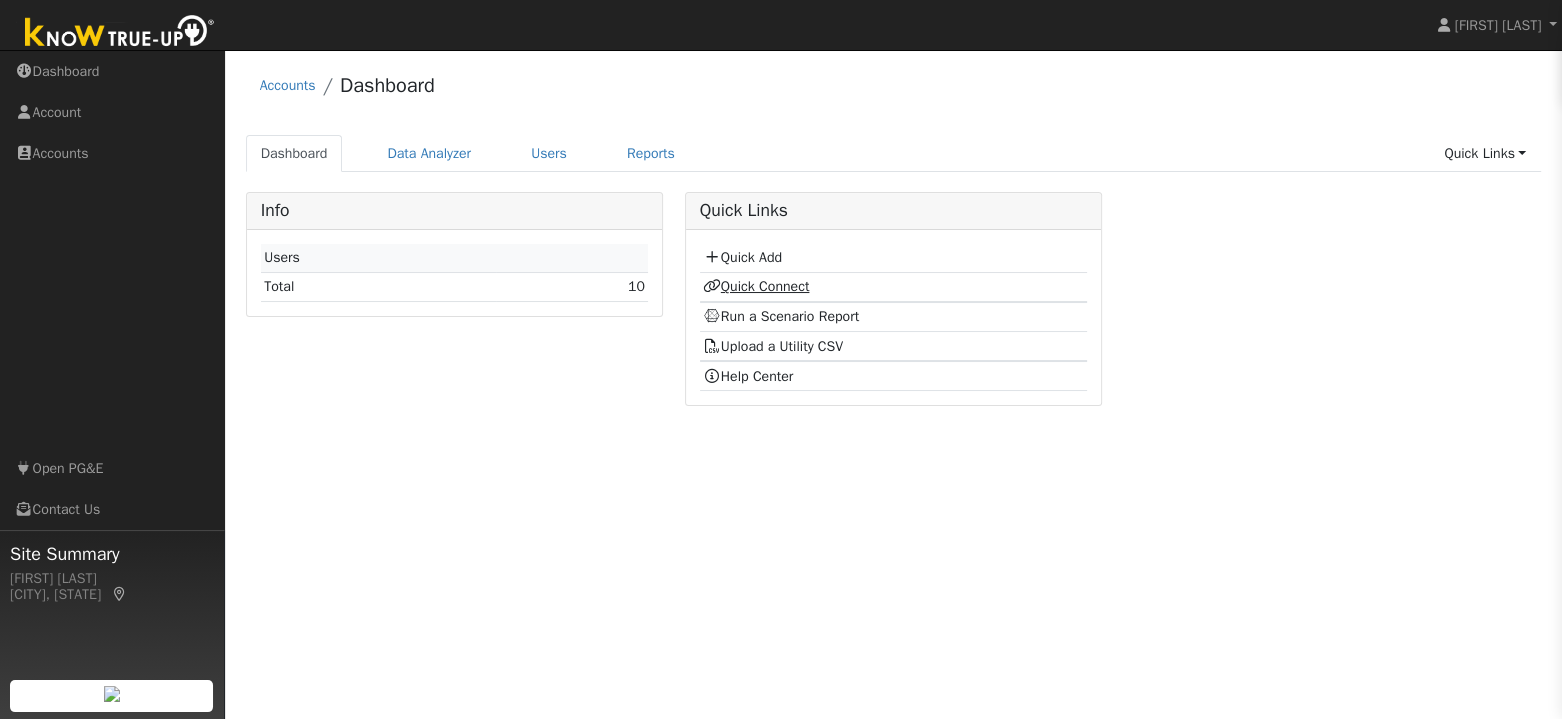 click on "Quick Connect" at bounding box center (756, 286) 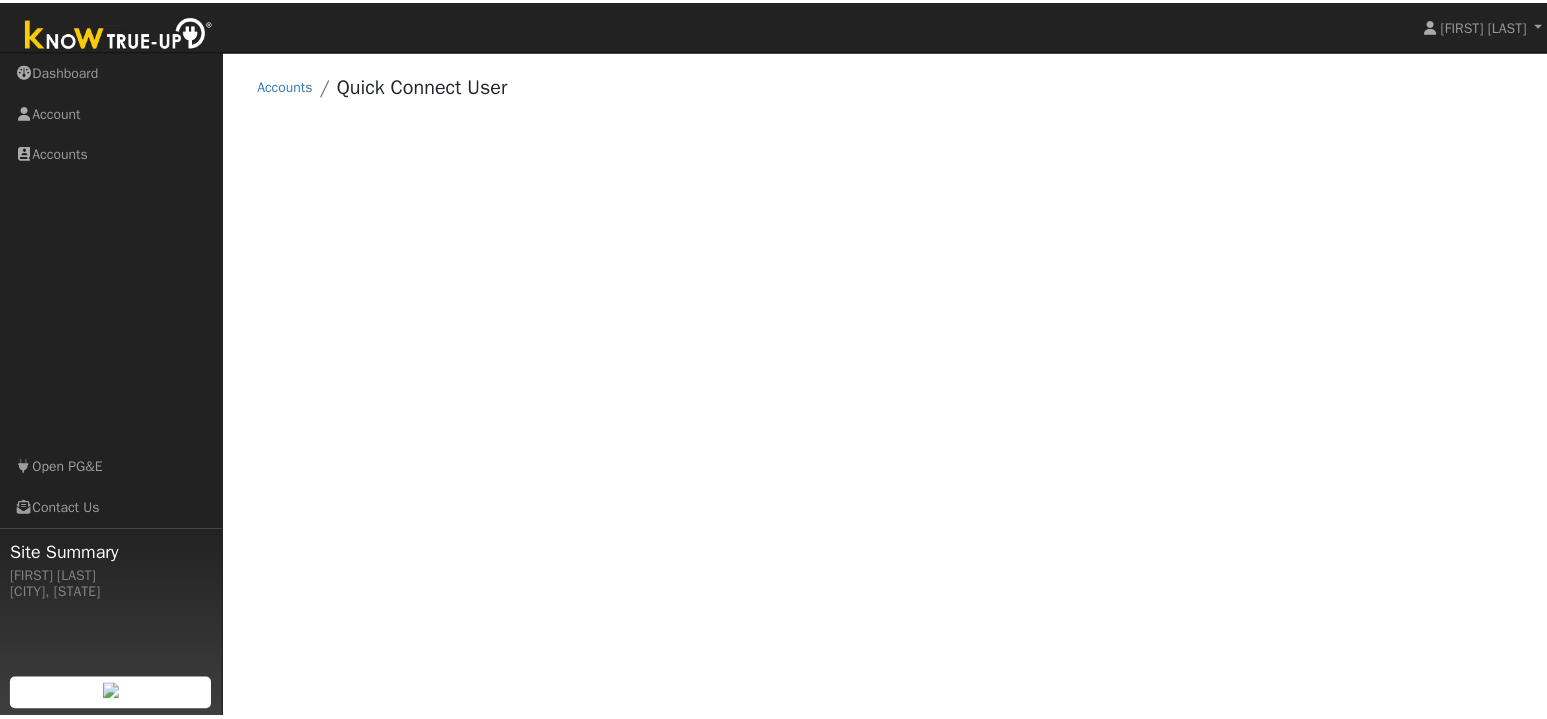 scroll, scrollTop: 0, scrollLeft: 0, axis: both 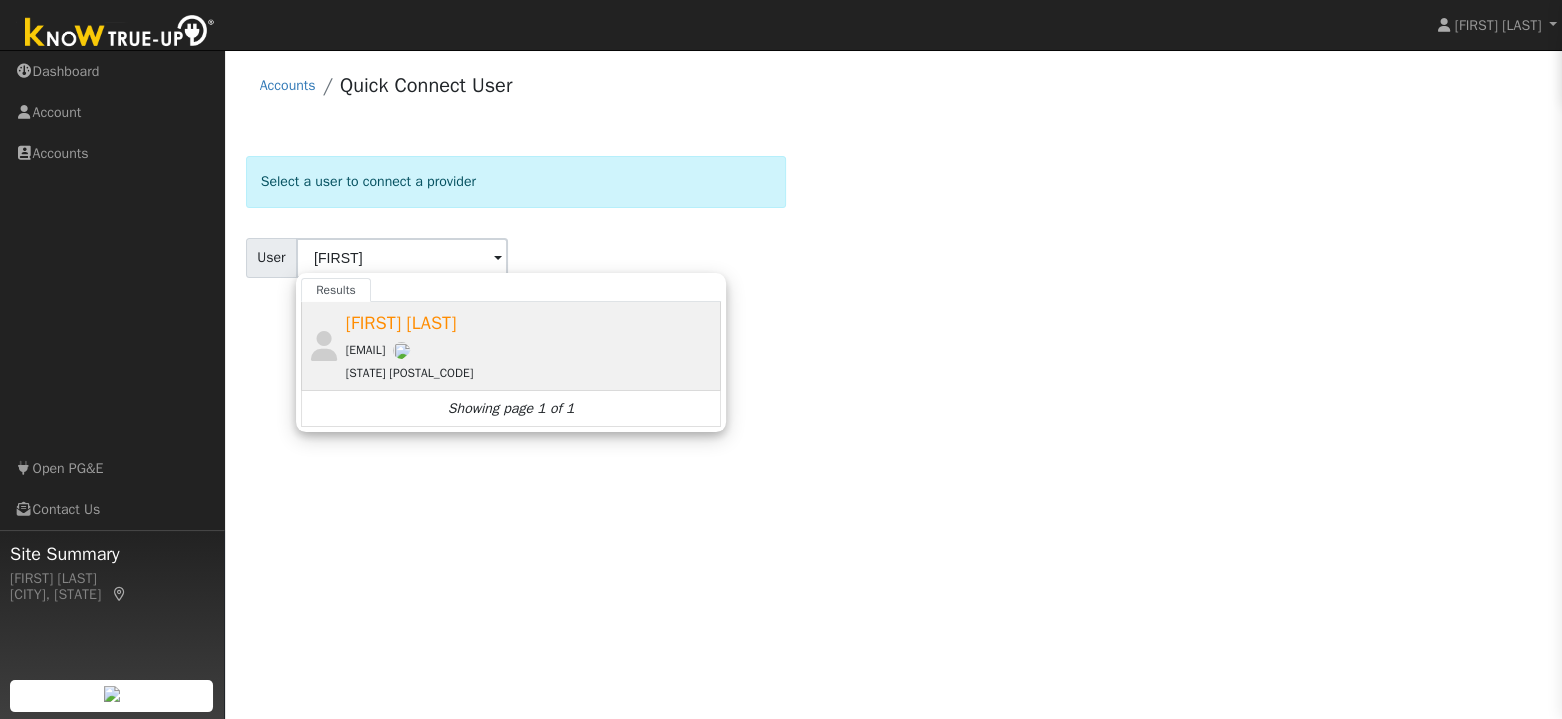 click on "[FIRST] [LAST] [EMAIL] [STATE] [POSTAL_CODE]" at bounding box center (531, 346) 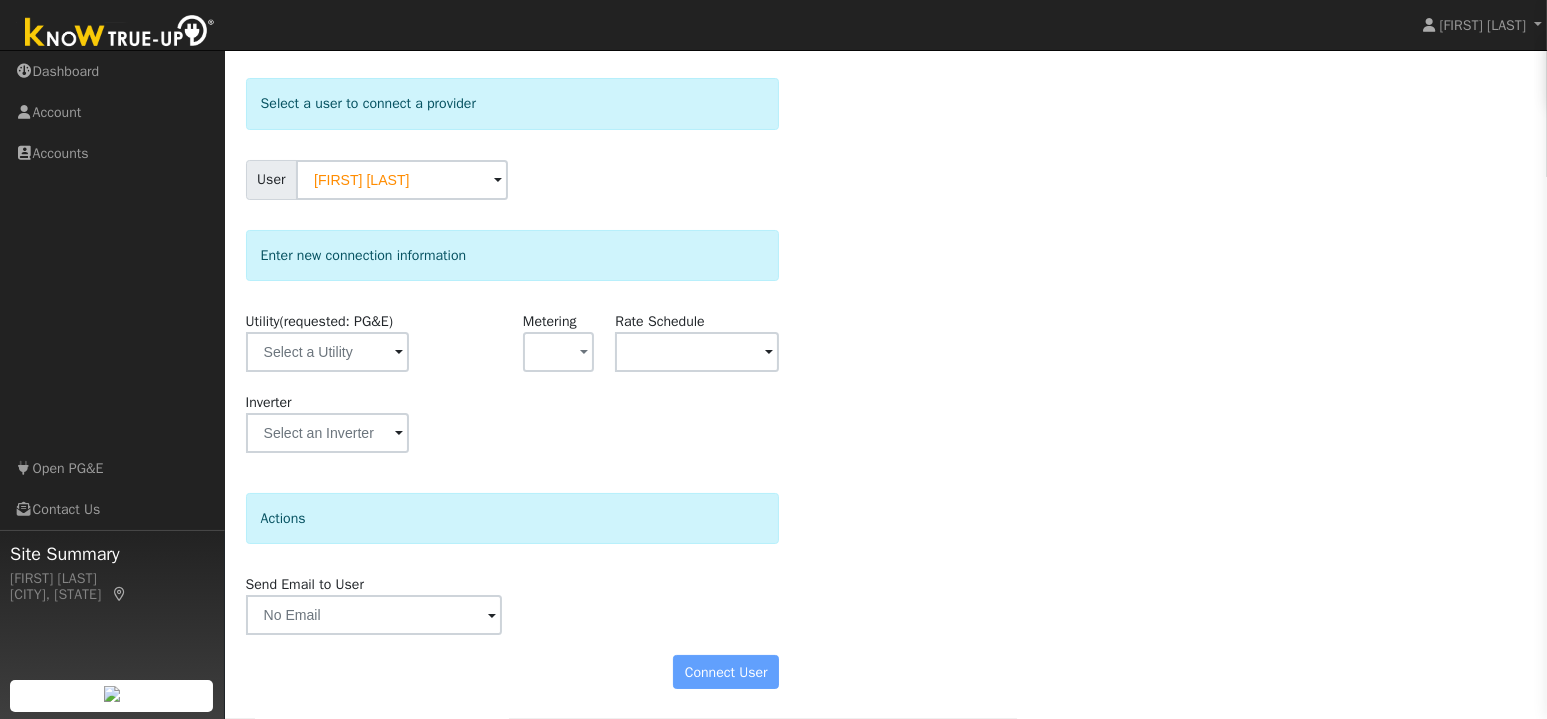 scroll, scrollTop: 178, scrollLeft: 0, axis: vertical 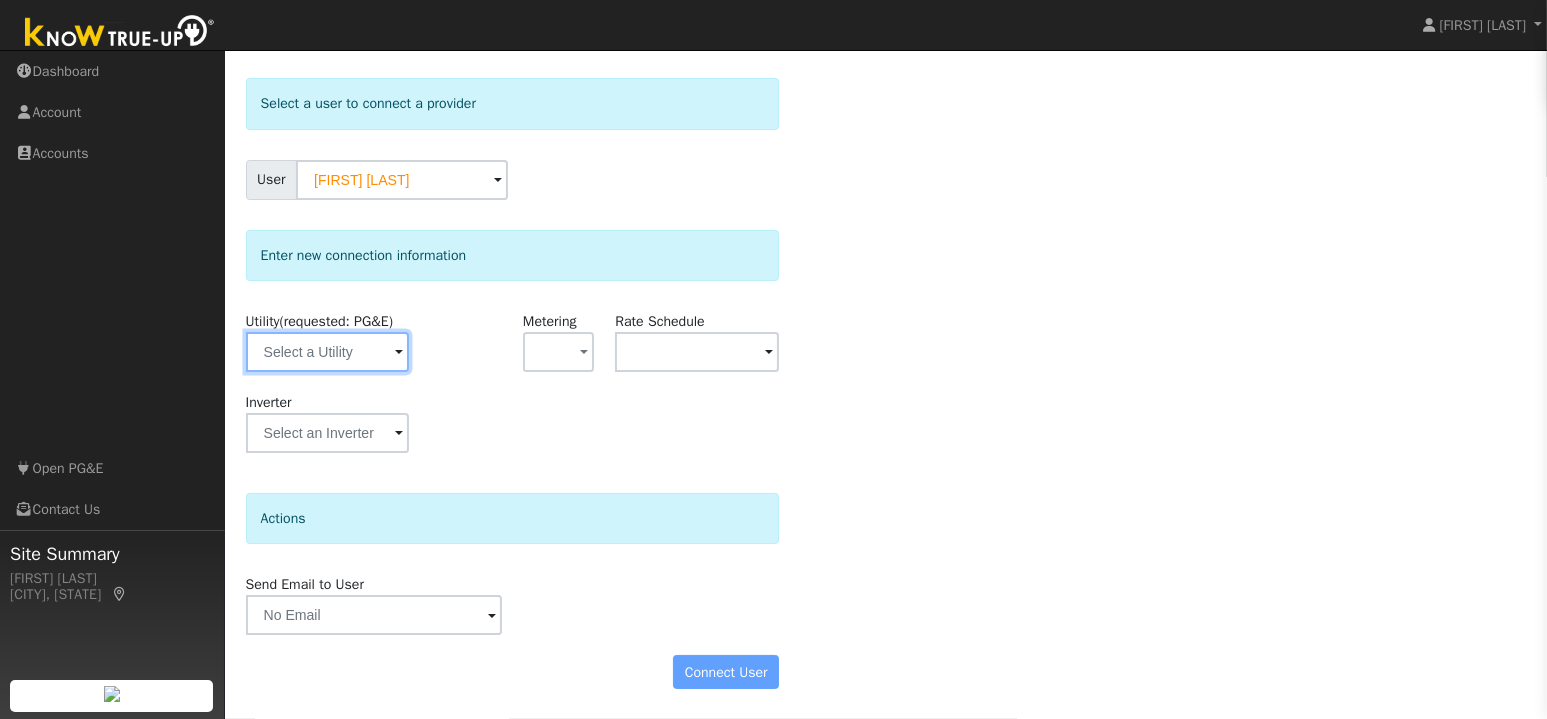 click at bounding box center [328, 352] 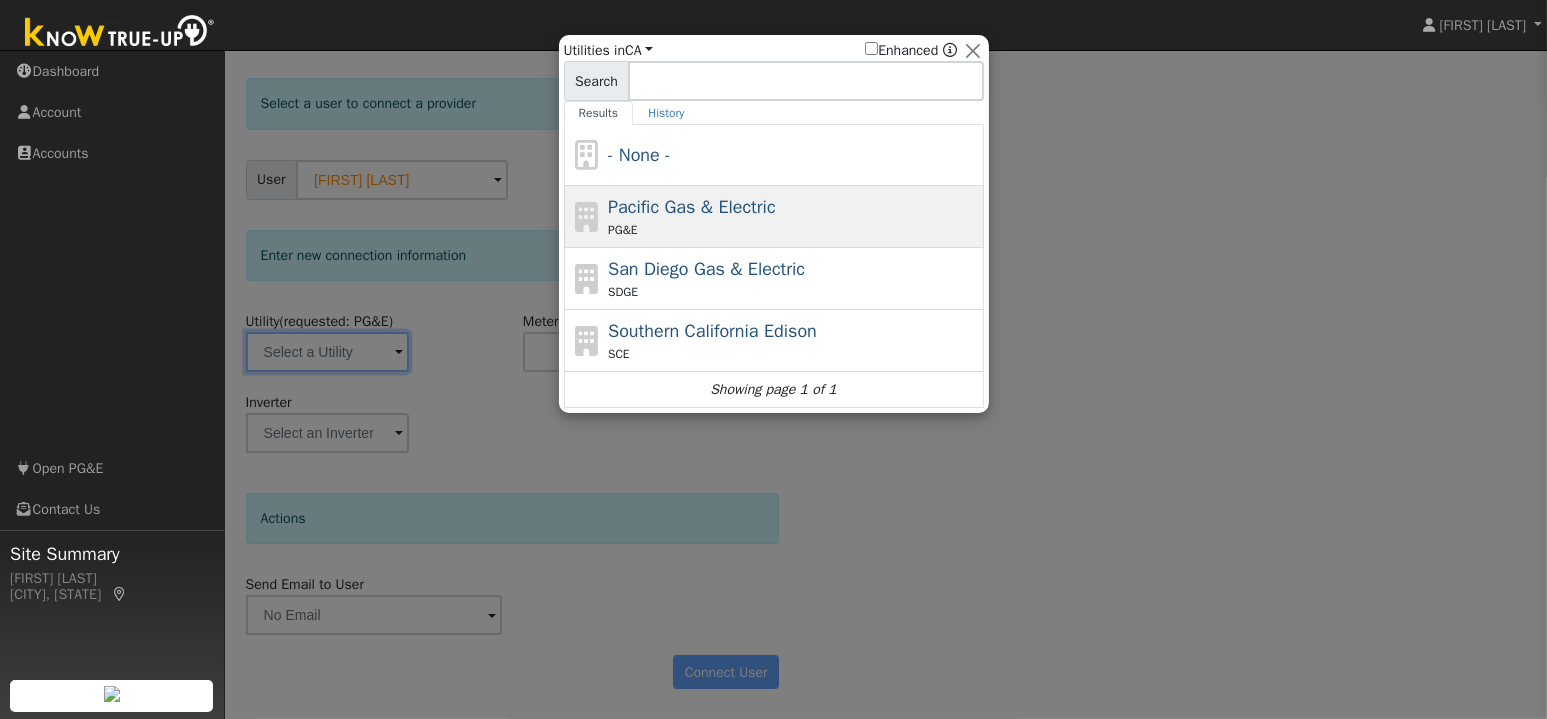click on "PG&E" at bounding box center [793, 230] 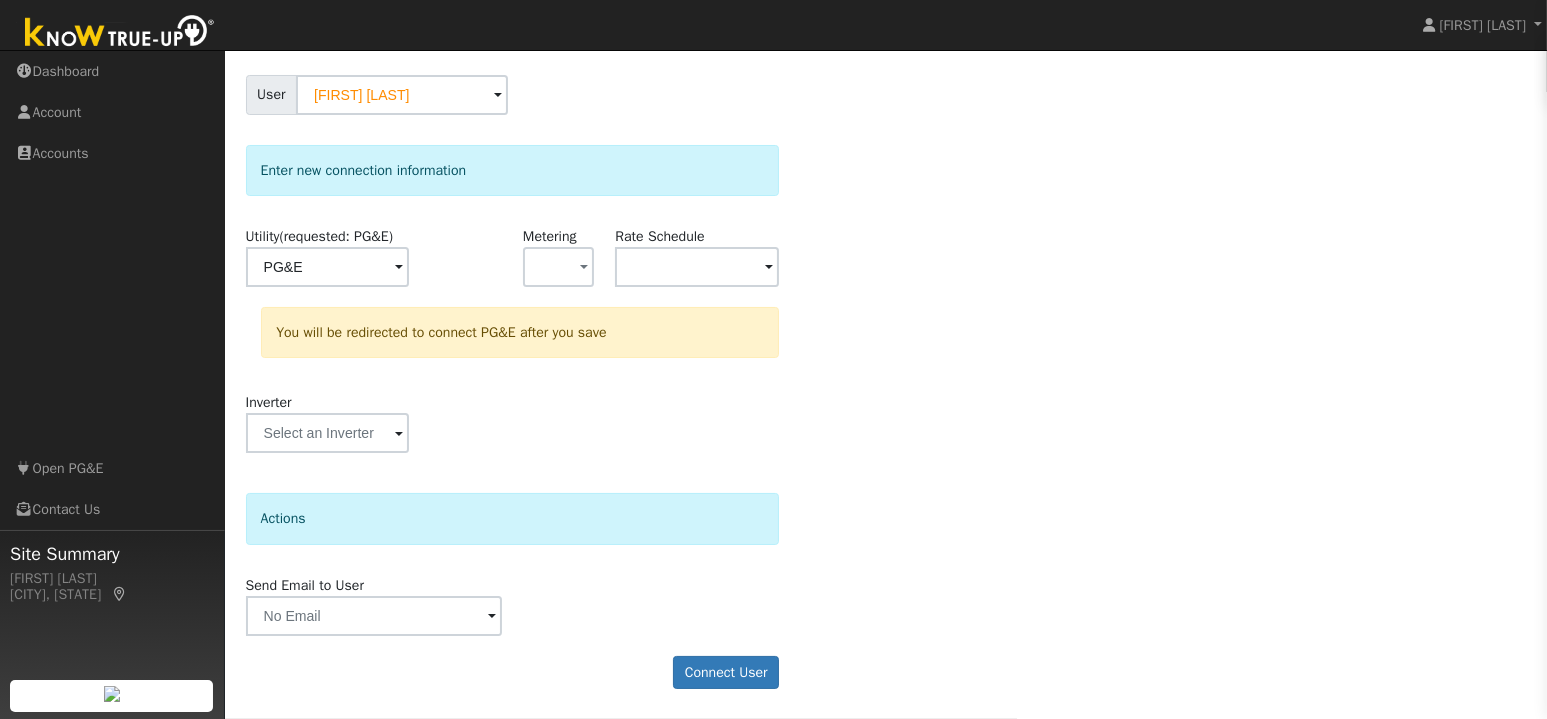 scroll, scrollTop: 278, scrollLeft: 0, axis: vertical 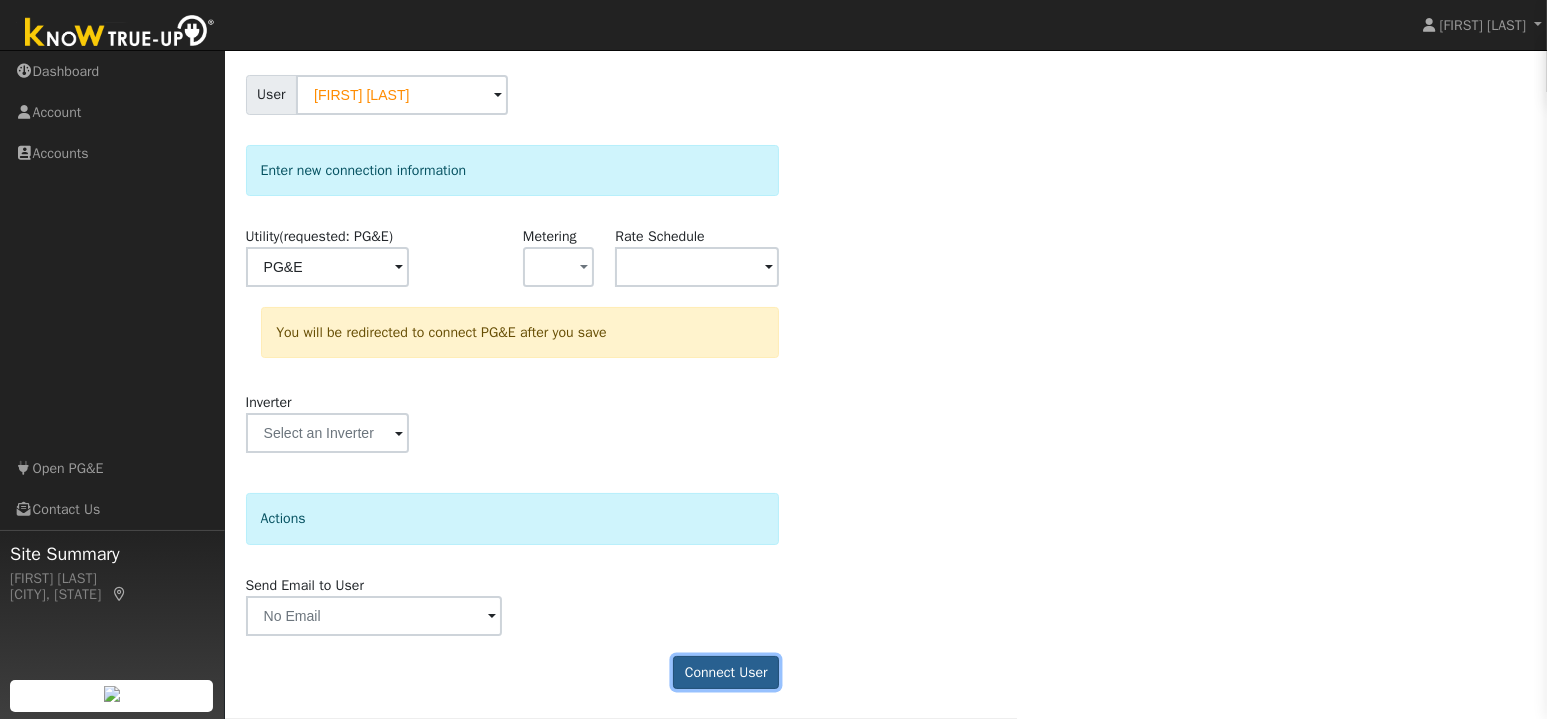 click on "Connect User" at bounding box center (726, 673) 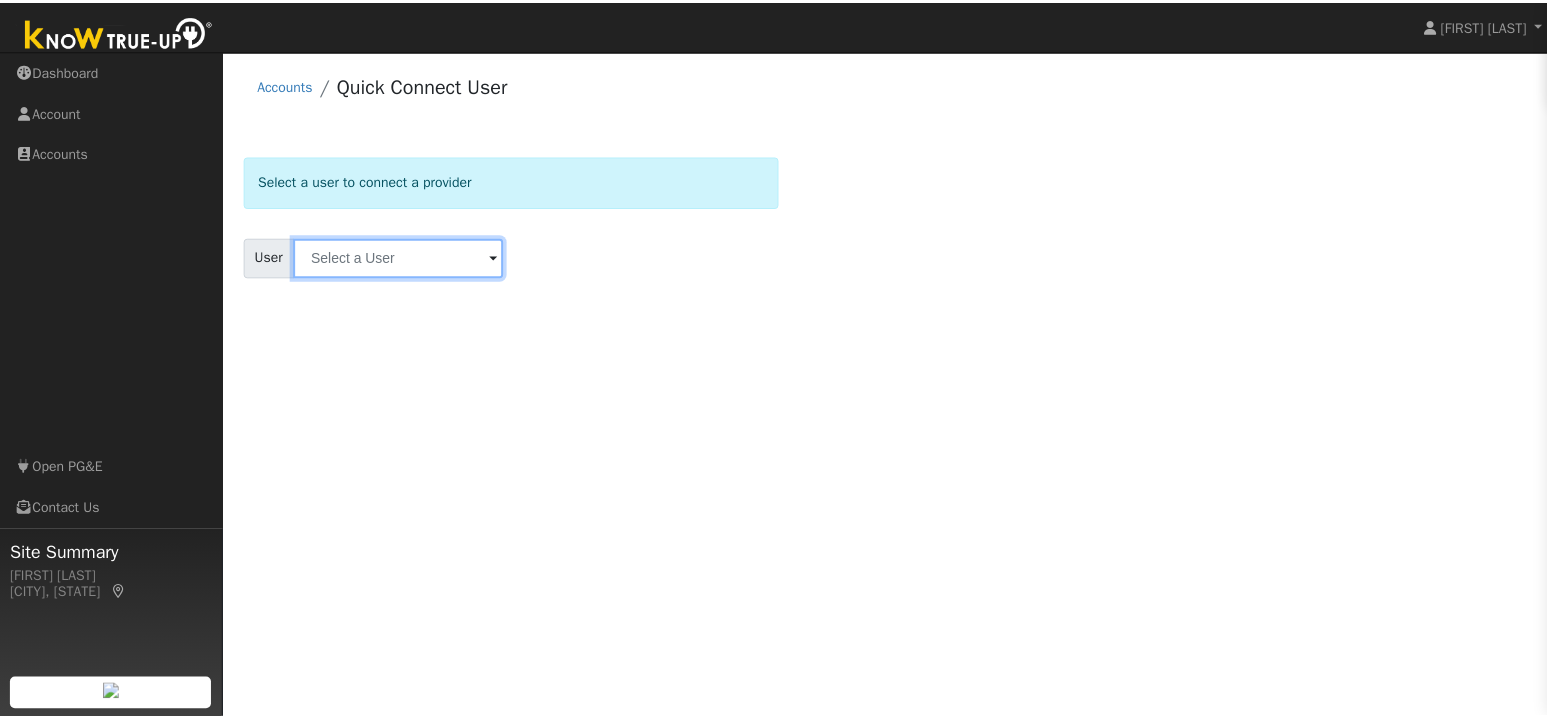 scroll, scrollTop: 0, scrollLeft: 0, axis: both 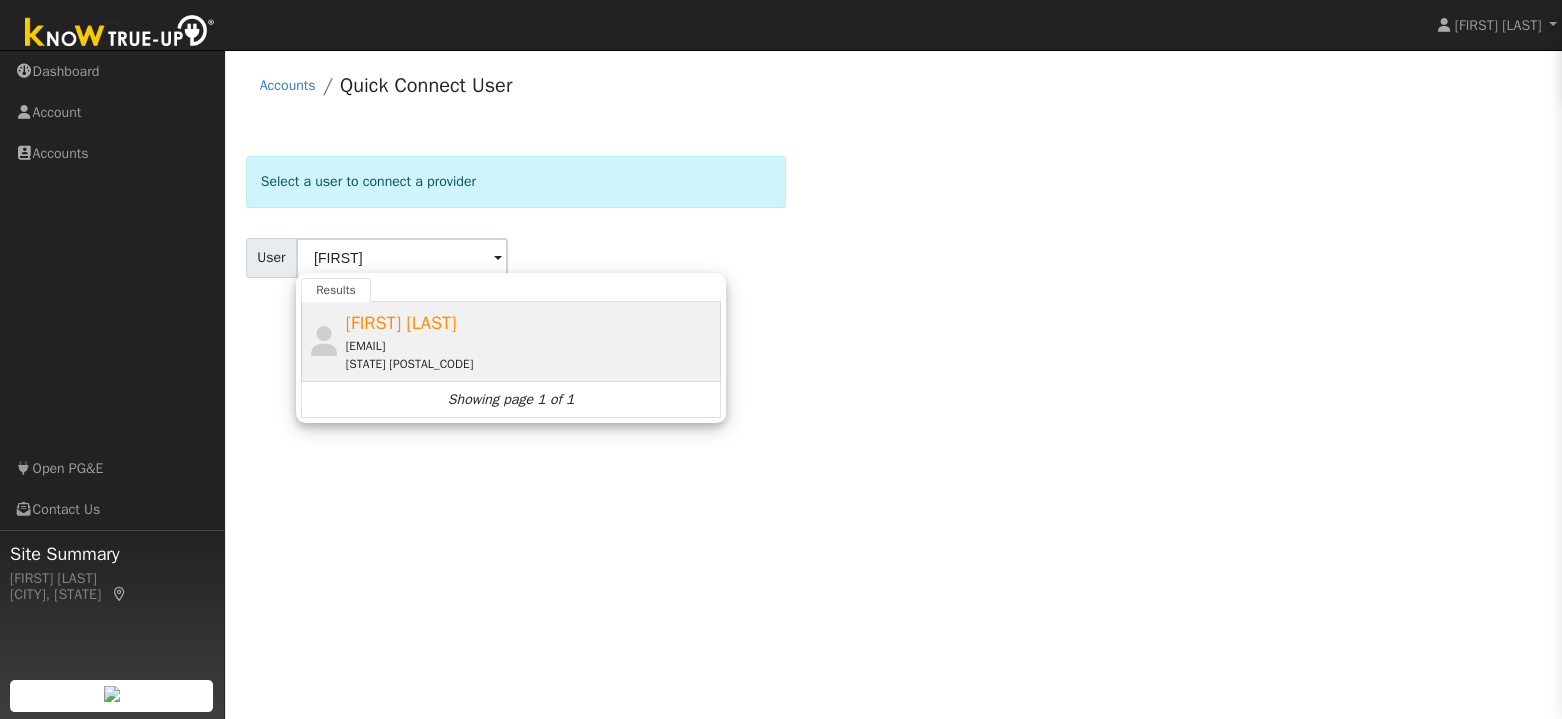 click on "[FIRST] [LAST] [EMAIL] [STATE] [POSTAL_CODE]" at bounding box center [531, 341] 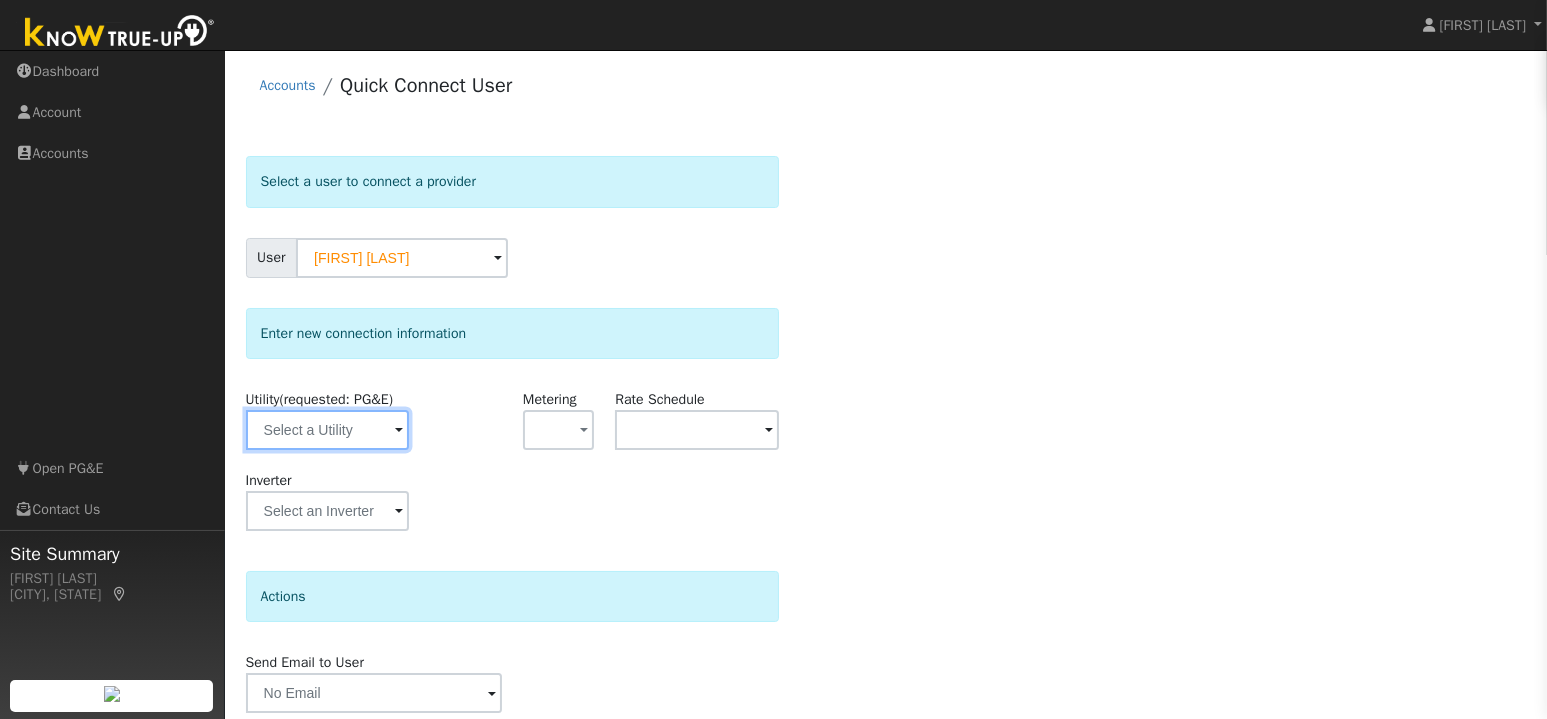 click at bounding box center [328, 430] 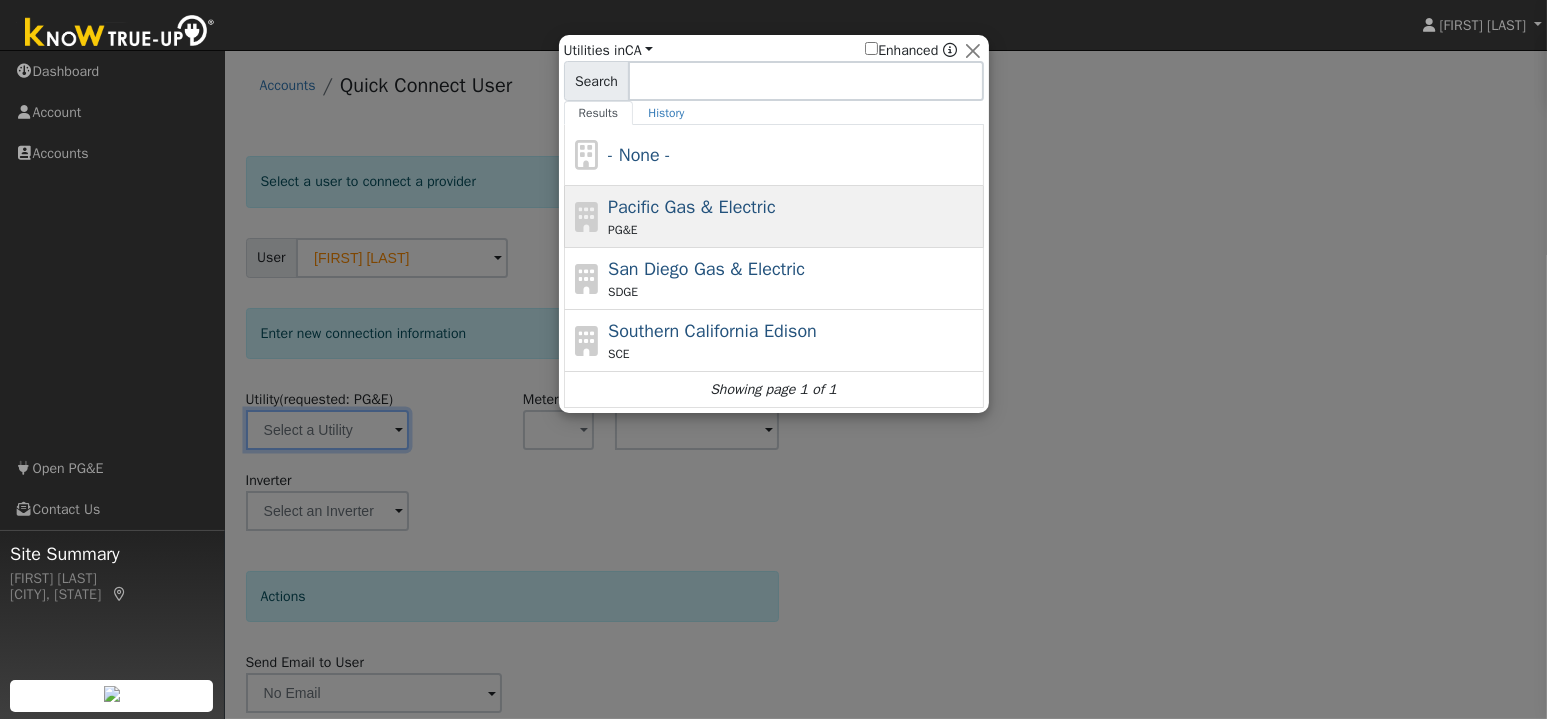 click on "Pacific Gas & Electric" at bounding box center [692, 207] 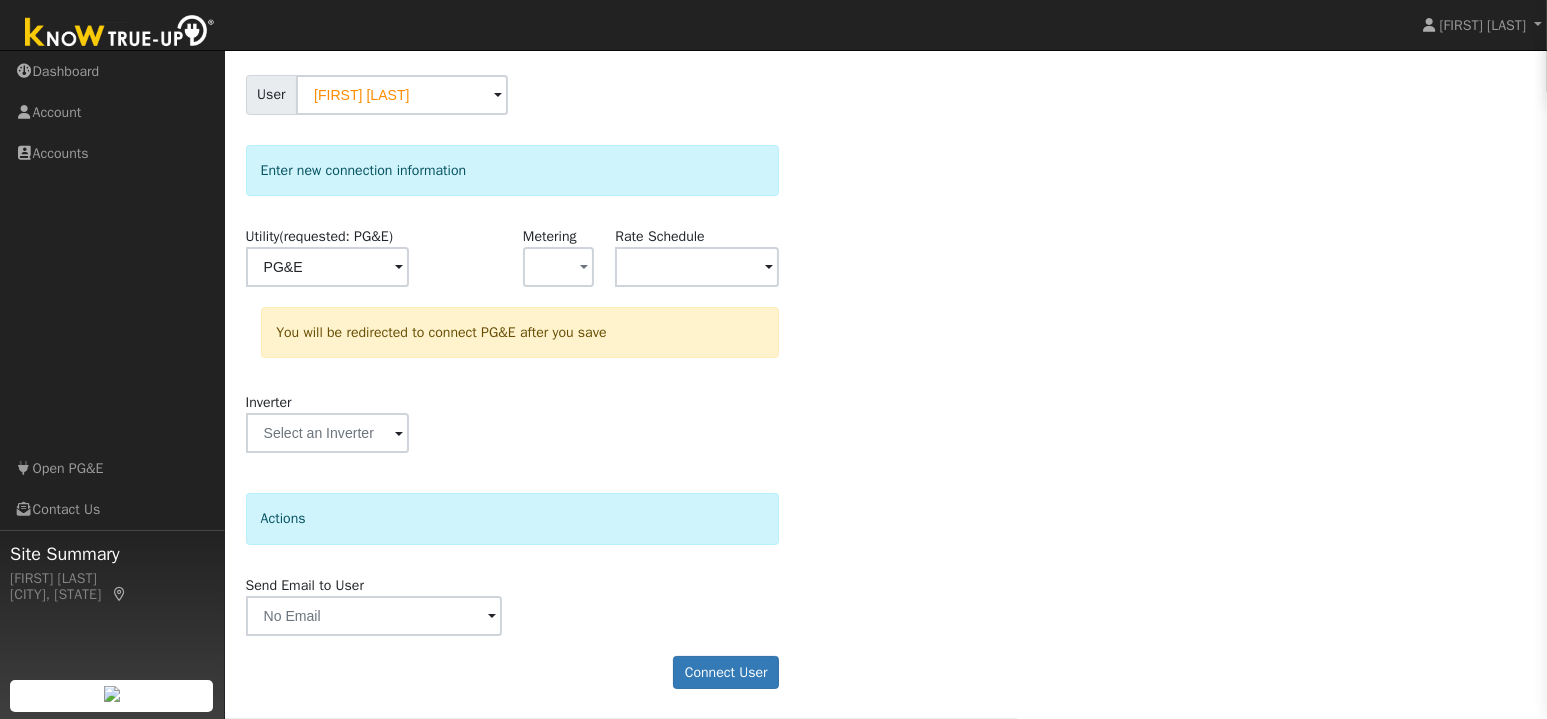 scroll, scrollTop: 278, scrollLeft: 0, axis: vertical 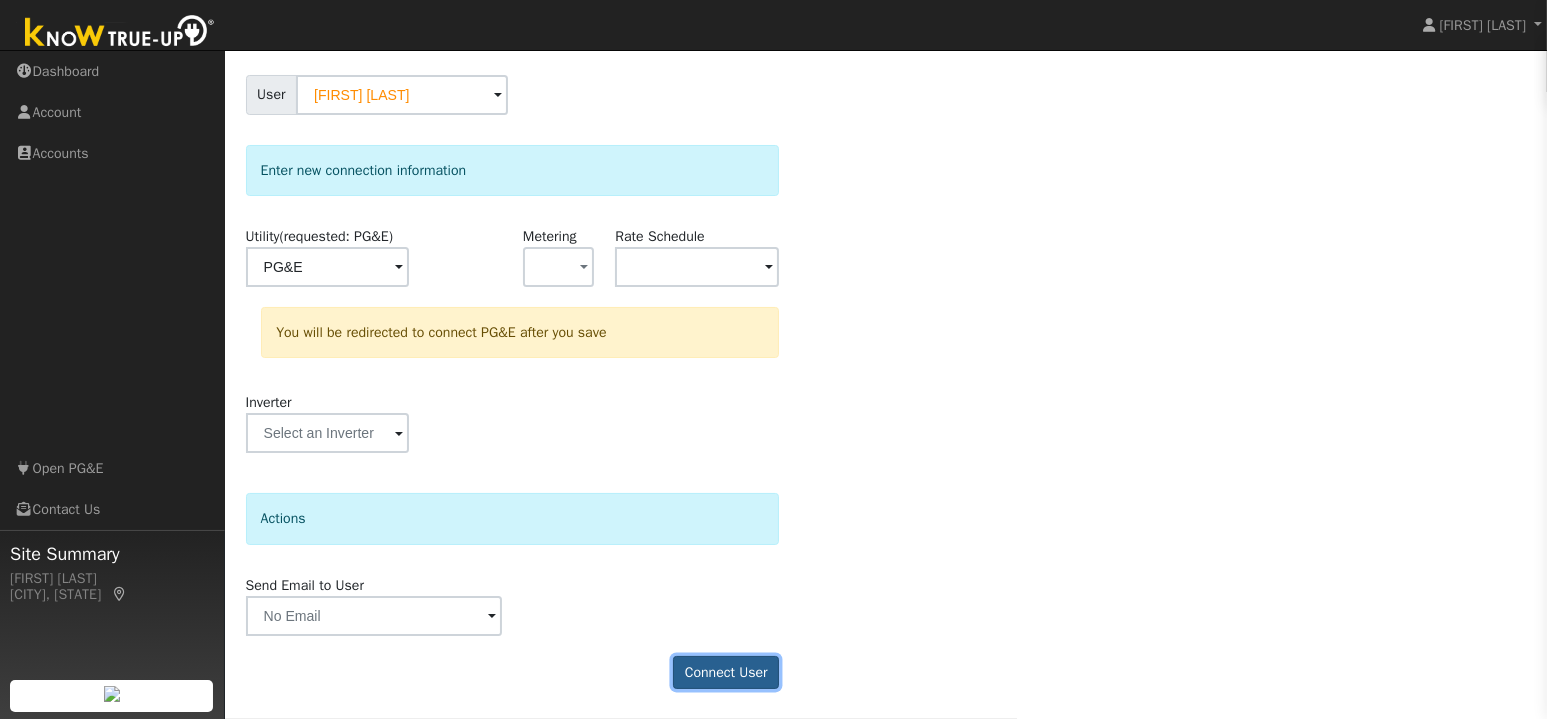 click on "Connect User" at bounding box center (726, 673) 